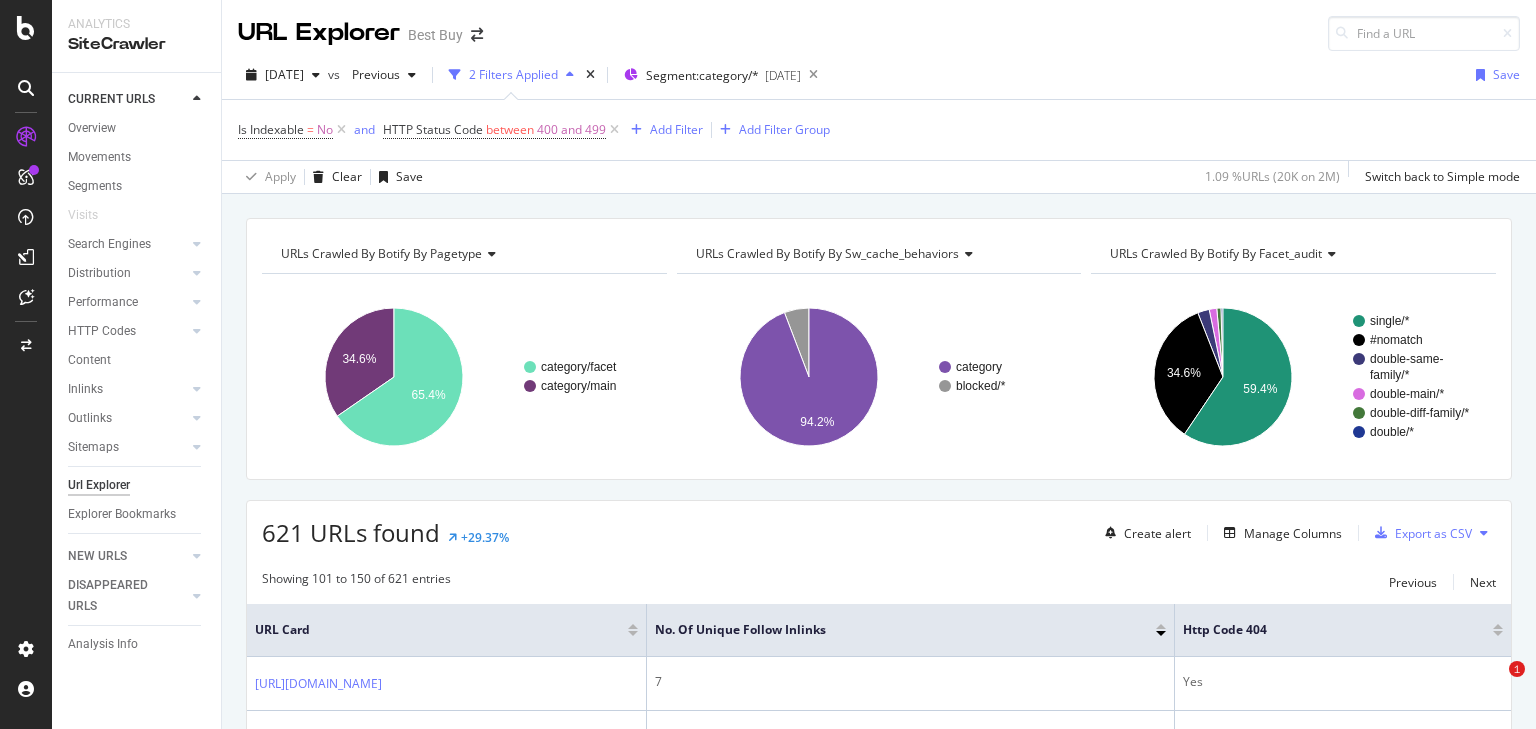 scroll, scrollTop: 0, scrollLeft: 0, axis: both 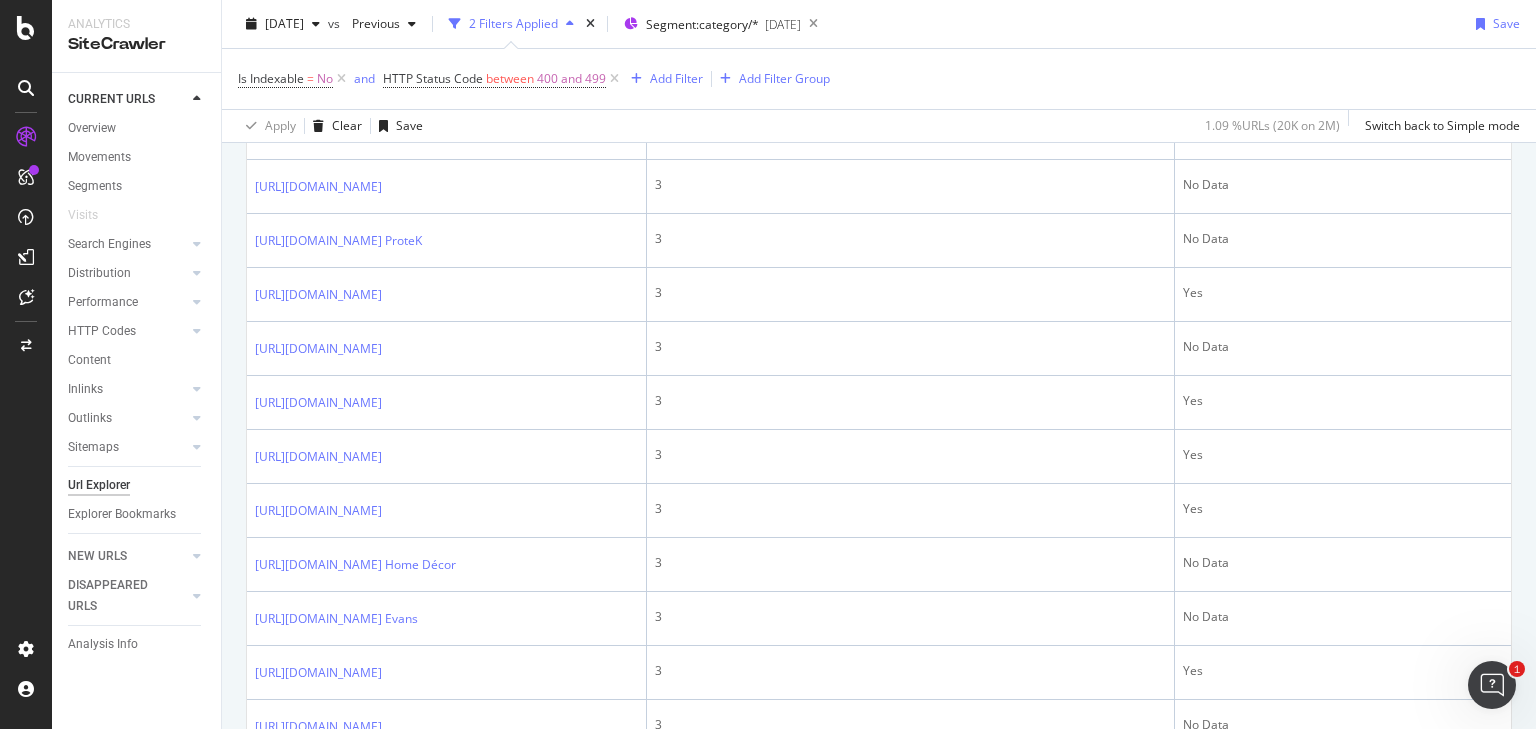 click on "https://www.bestbuy.com/site/high-res-audio/hi-res-home-theater-receivers/pcmcat748302046565.c?id=pcmcat748302046565" at bounding box center [318, -299] 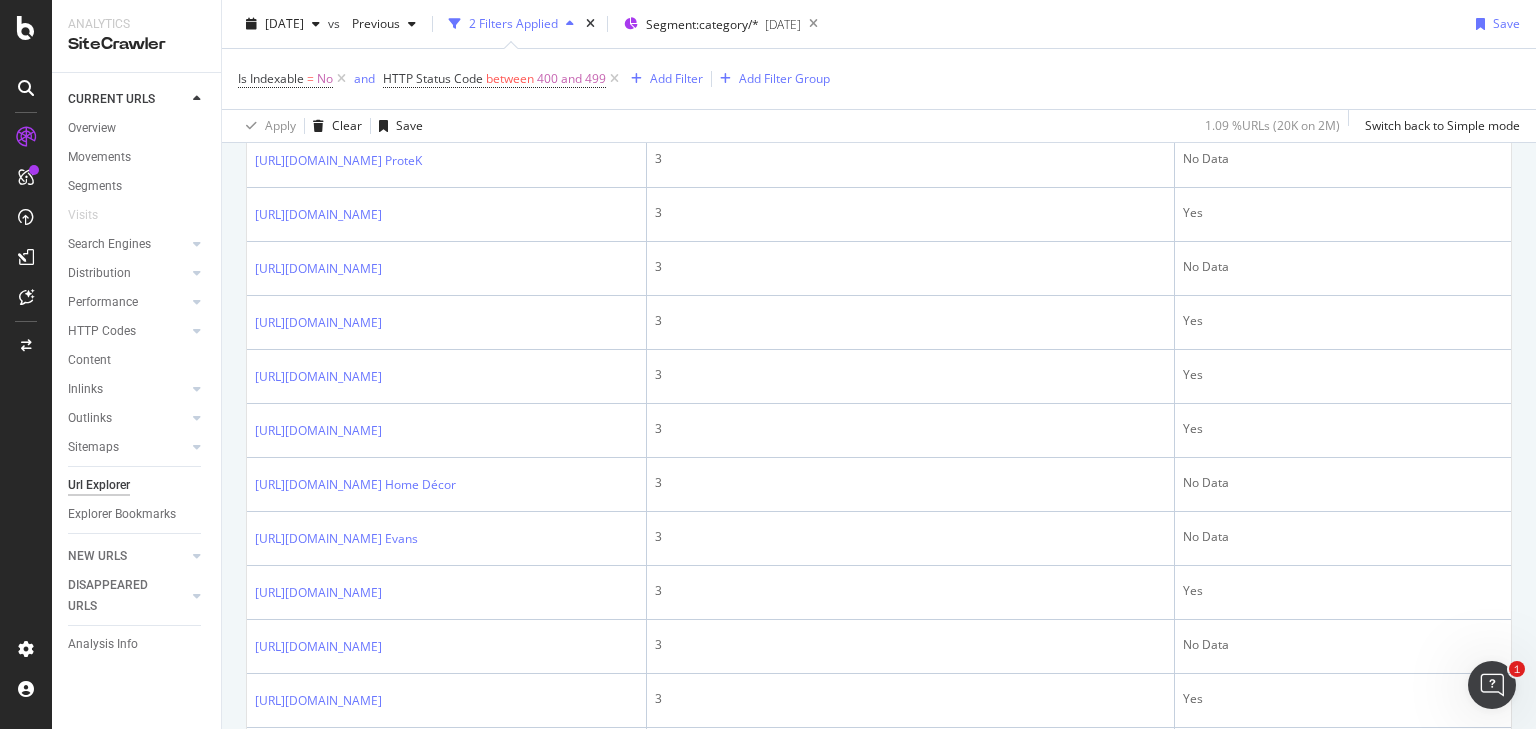 scroll, scrollTop: 2601, scrollLeft: 0, axis: vertical 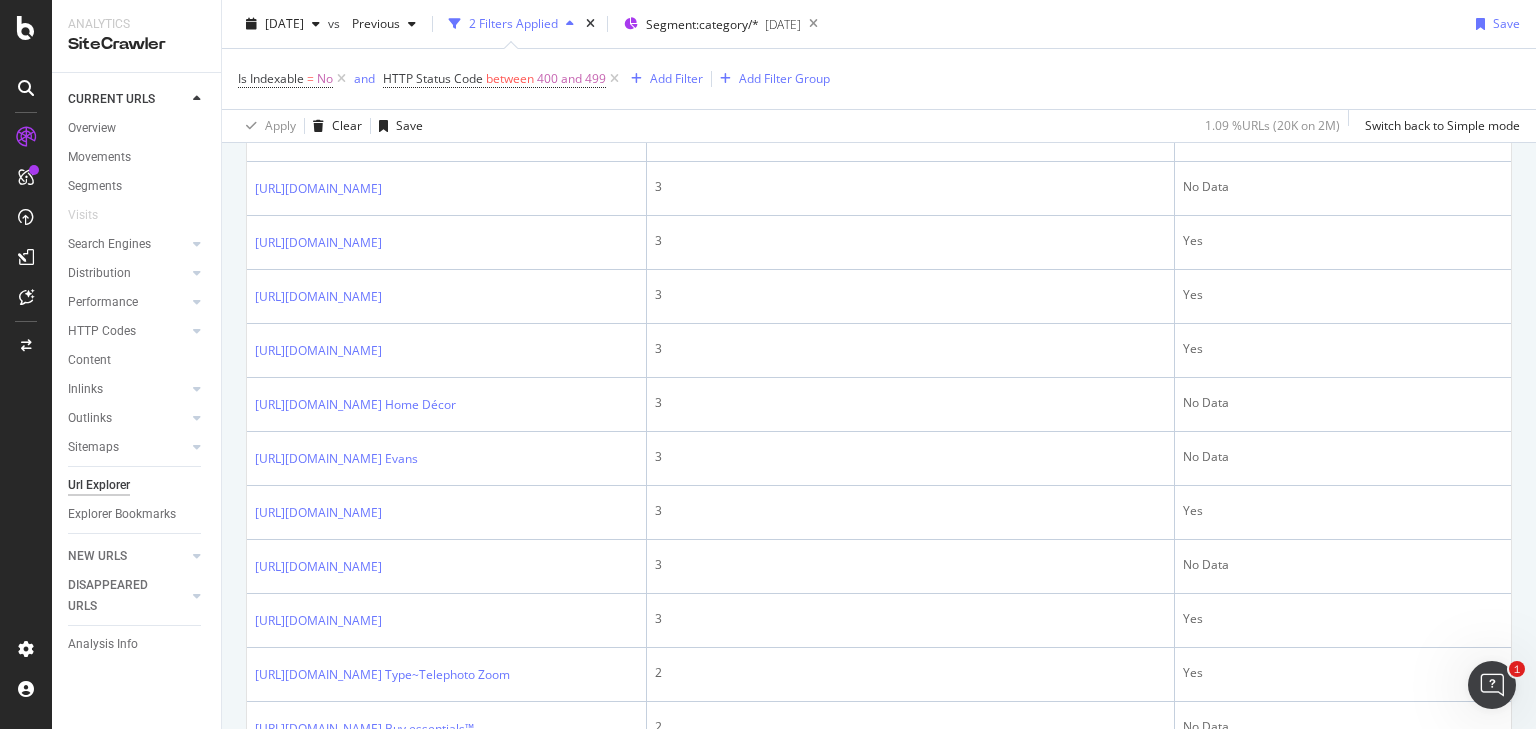 click on "https://www.bestbuy.com/site/patio-furniture-decor/patio-chairs-tables/pcmcat179200050011.c?id=pcmcat179200050011" at bounding box center [318, -297] 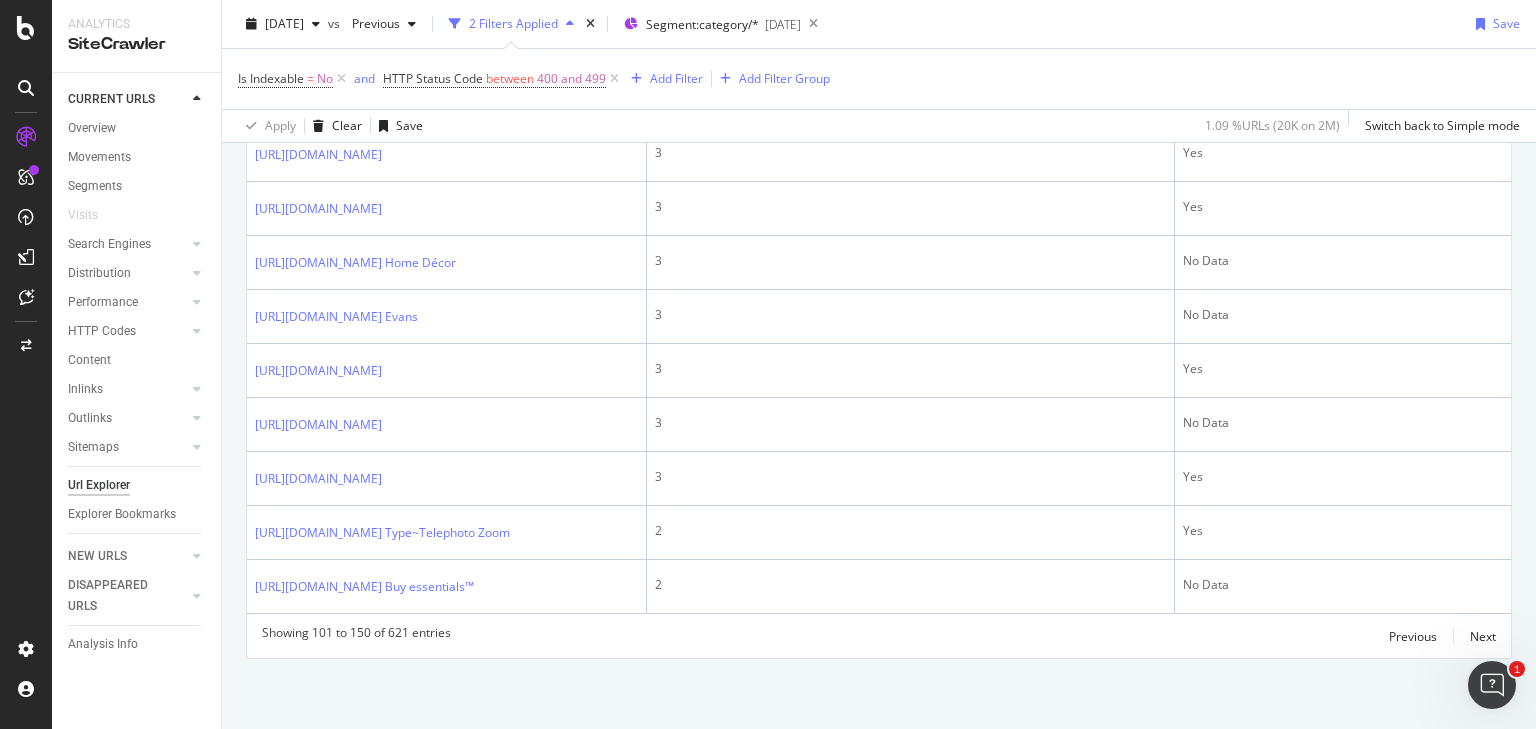 scroll, scrollTop: 2841, scrollLeft: 0, axis: vertical 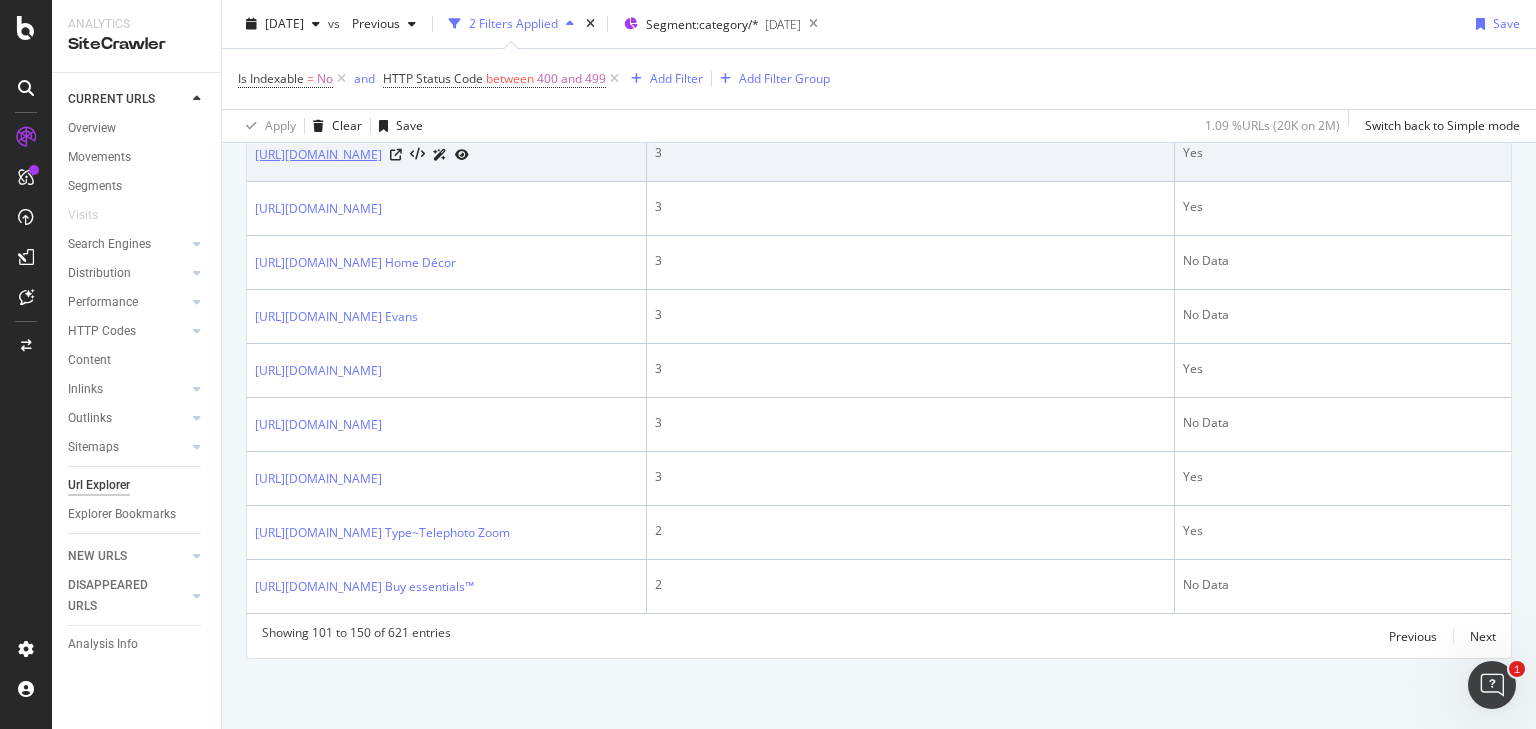 click on "https://www.bestbuy.com/site/swimming-pools/pool-accessories/pcmcat1623954670135.c?id=pcmcat1623954670135" at bounding box center (318, 155) 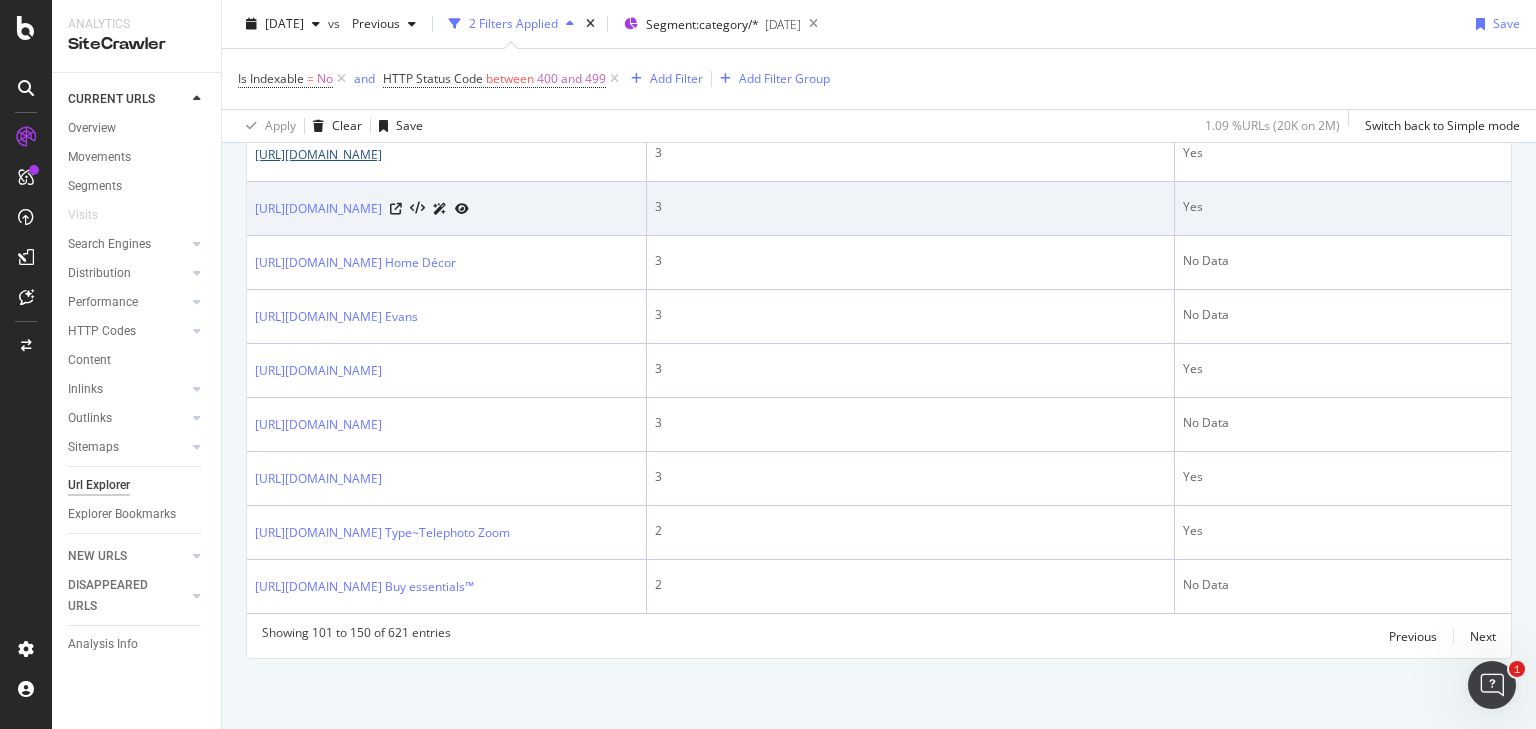 scroll, scrollTop: 3721, scrollLeft: 0, axis: vertical 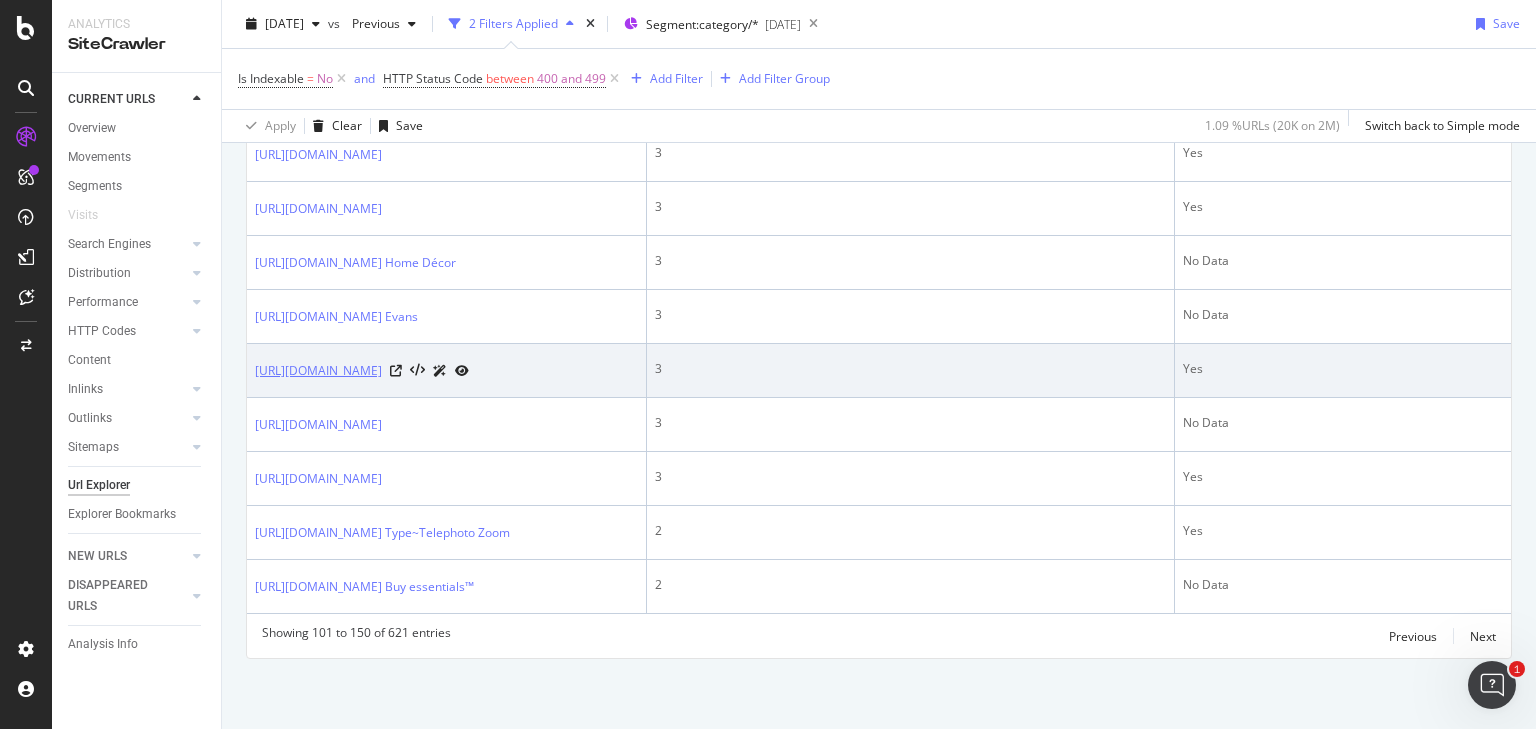 click on "https://www.bestbuy.com/site/utilities/voice-recognition/abcat0508048.c?id=abcat0508048" at bounding box center [318, 371] 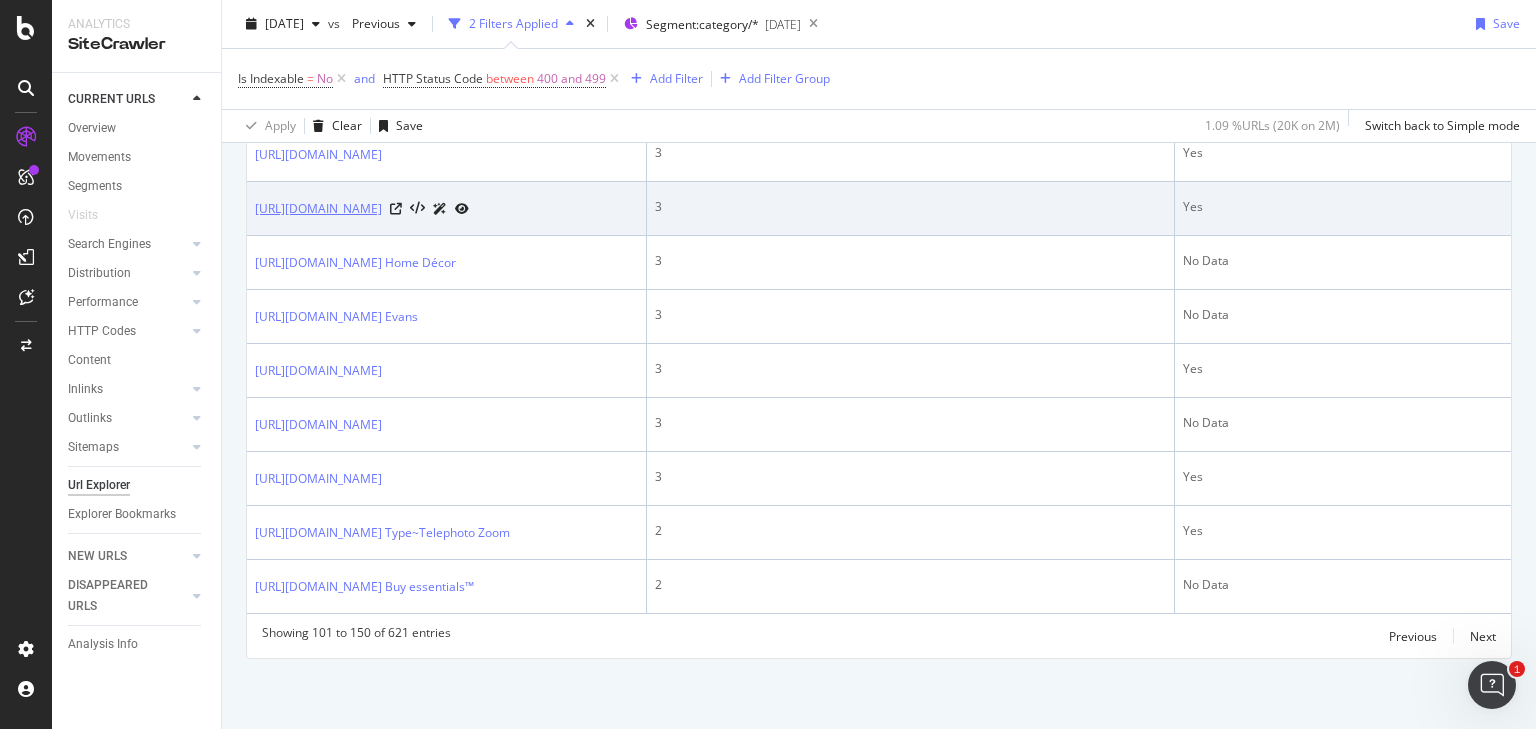 click on "https://www.bestbuy.com/site/dvd-bluray-drives/blu-ray-drives/abcat0504008.c?id=abcat0504008" at bounding box center [318, 209] 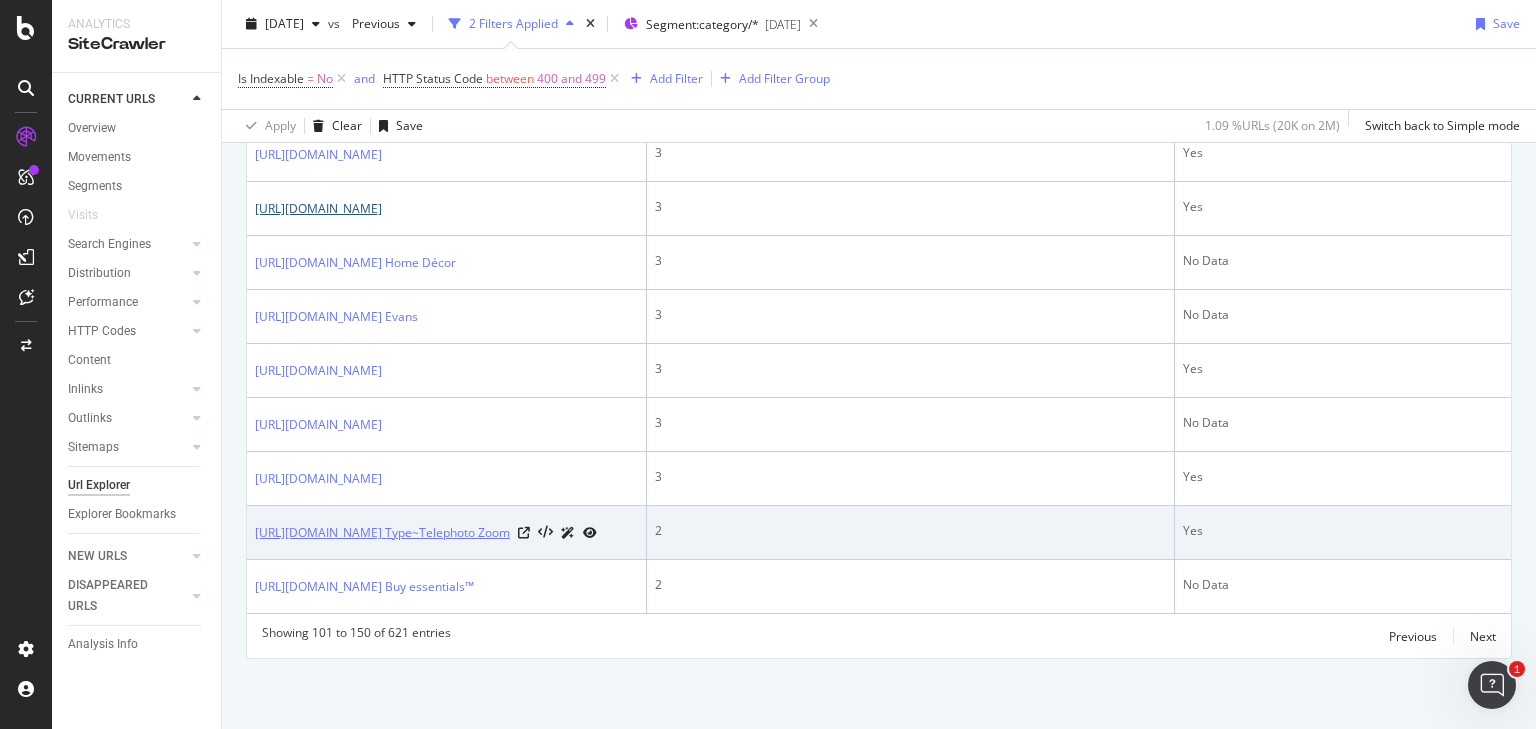 scroll, scrollTop: 4121, scrollLeft: 0, axis: vertical 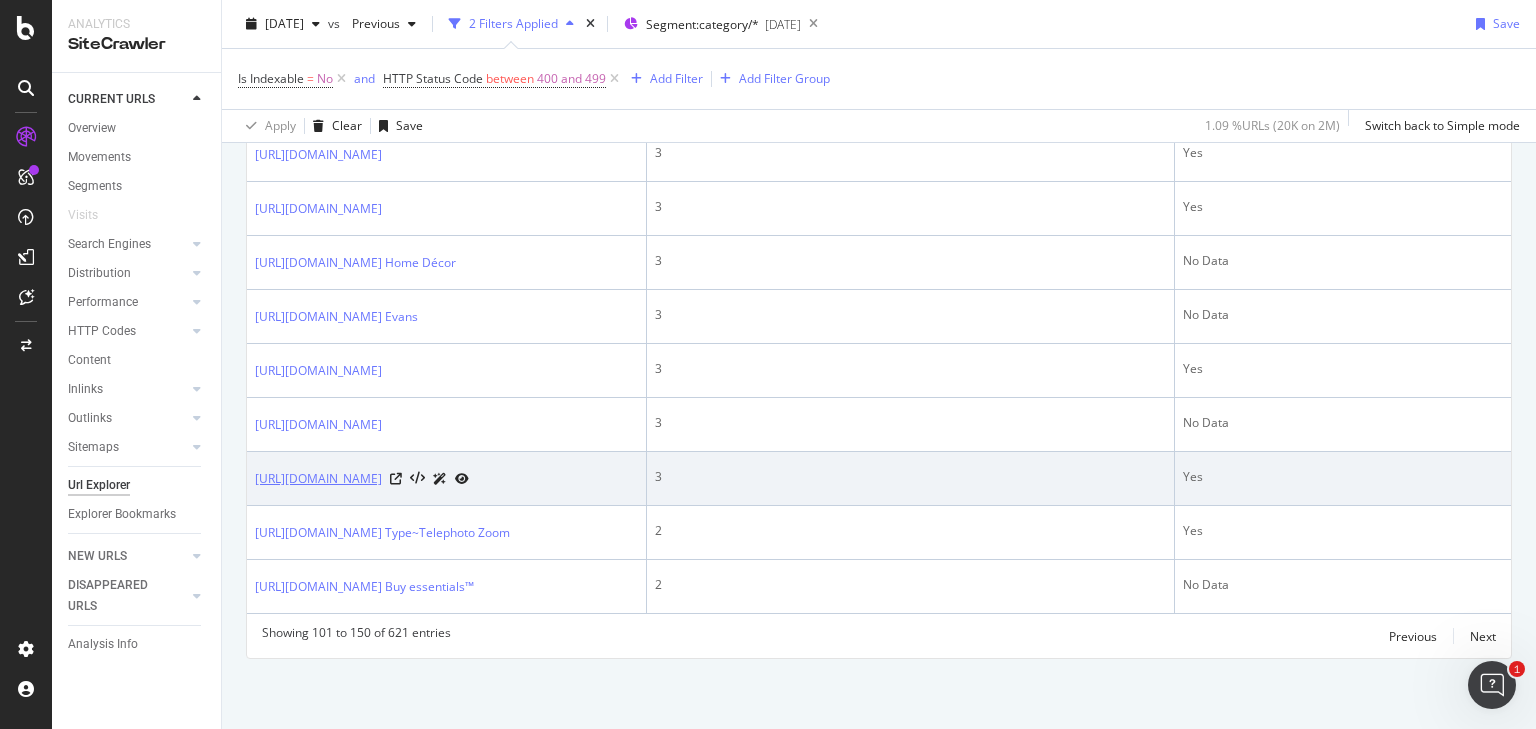 click on "https://www.bestbuy.com/site/pool-accessories/pool-pumps-and-filters/pcmcat1623955281943.c?id=pcmcat1623955281943" at bounding box center [318, 479] 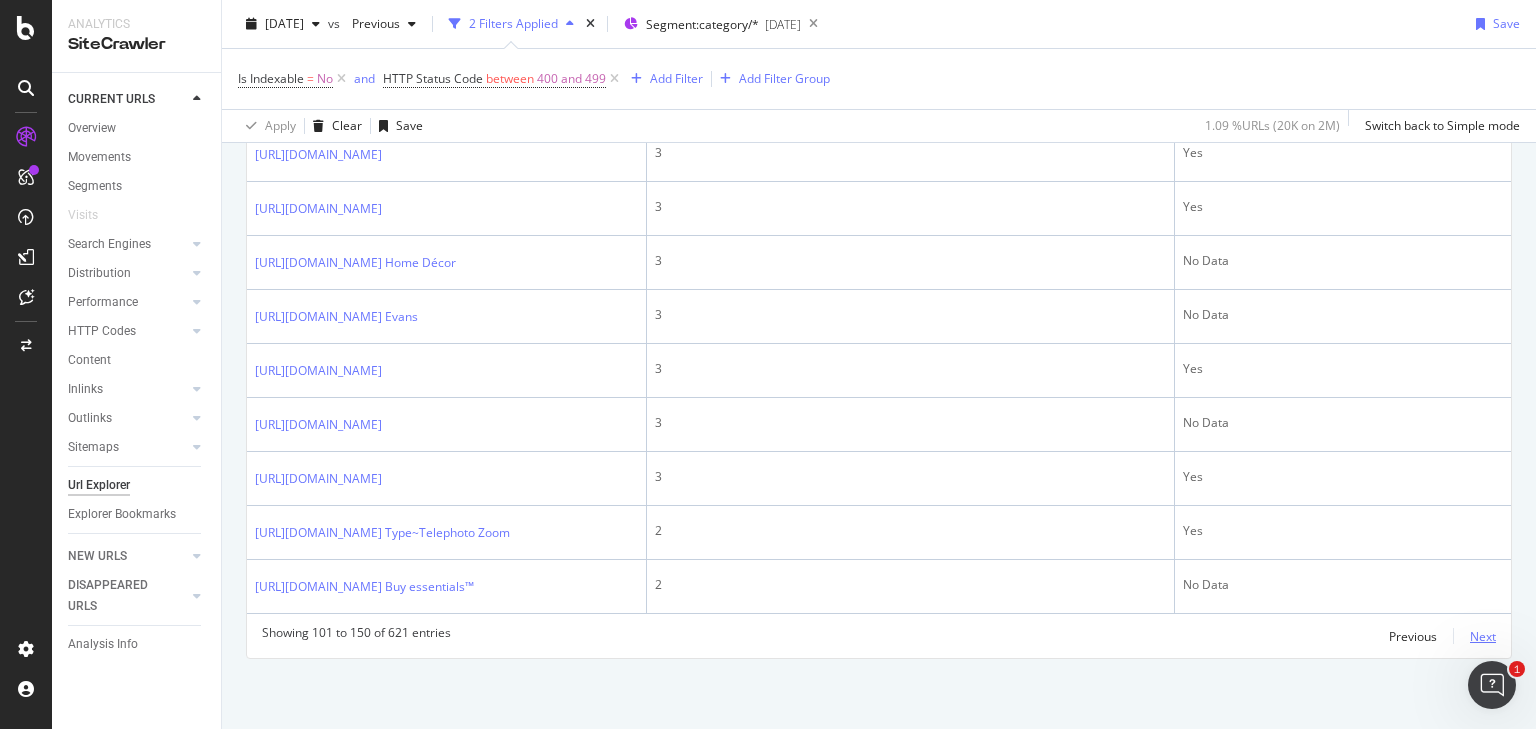 click on "Next" at bounding box center [1483, 636] 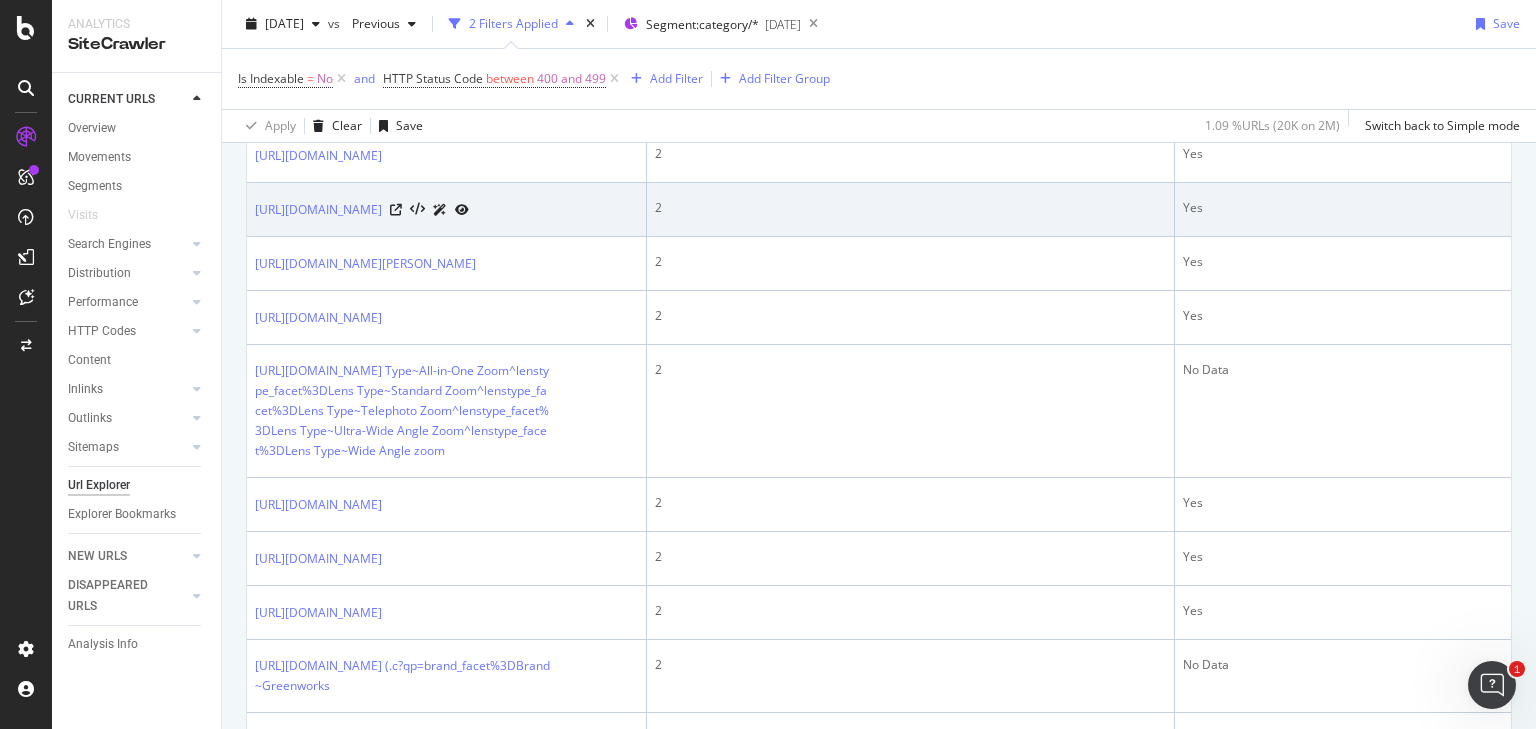 scroll, scrollTop: 1161, scrollLeft: 0, axis: vertical 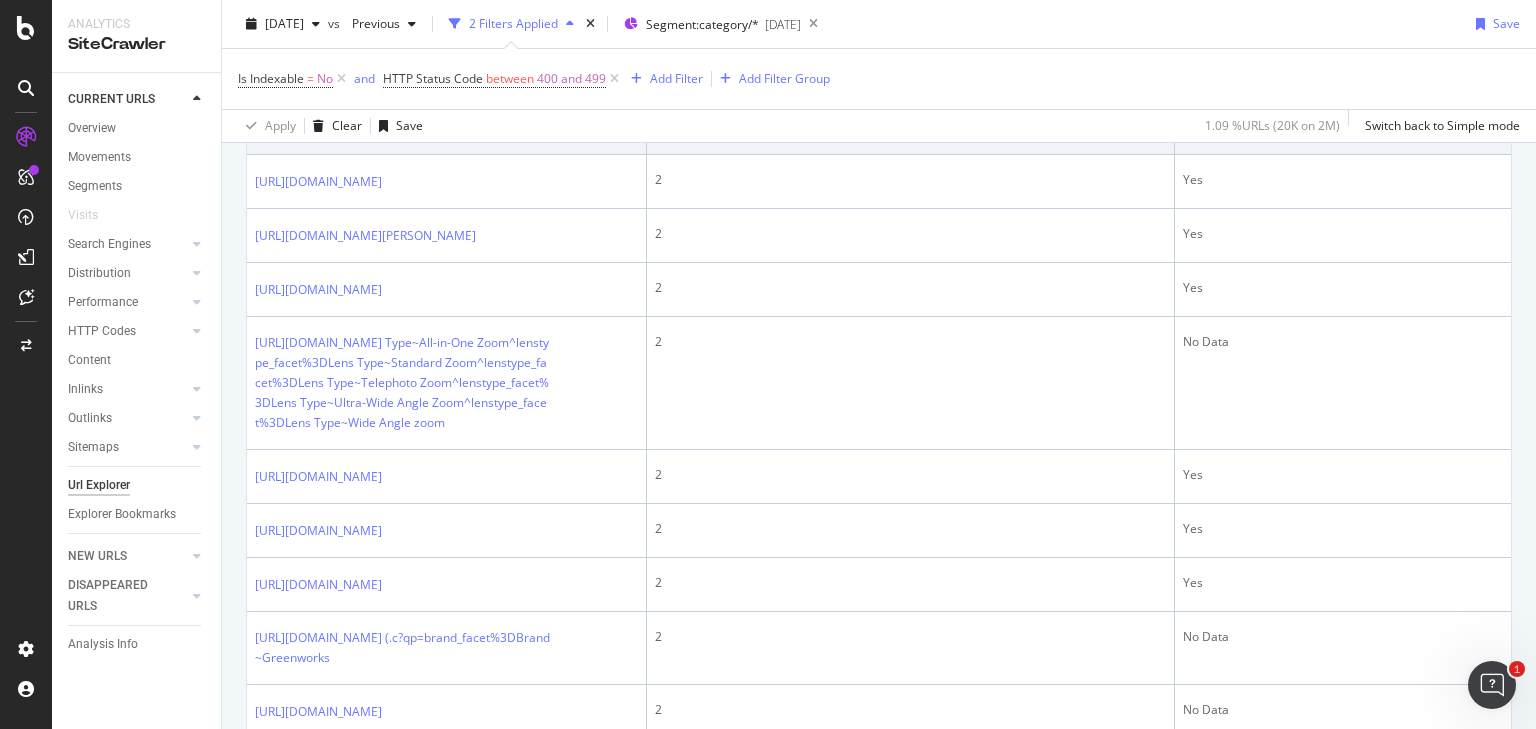 click on "https://www.bestbuy.com/site/linksys-wireless-networking/linksys-wireless-routers/pcmcat151600050009.c?id=pcmcat151600050009" at bounding box center (318, 128) 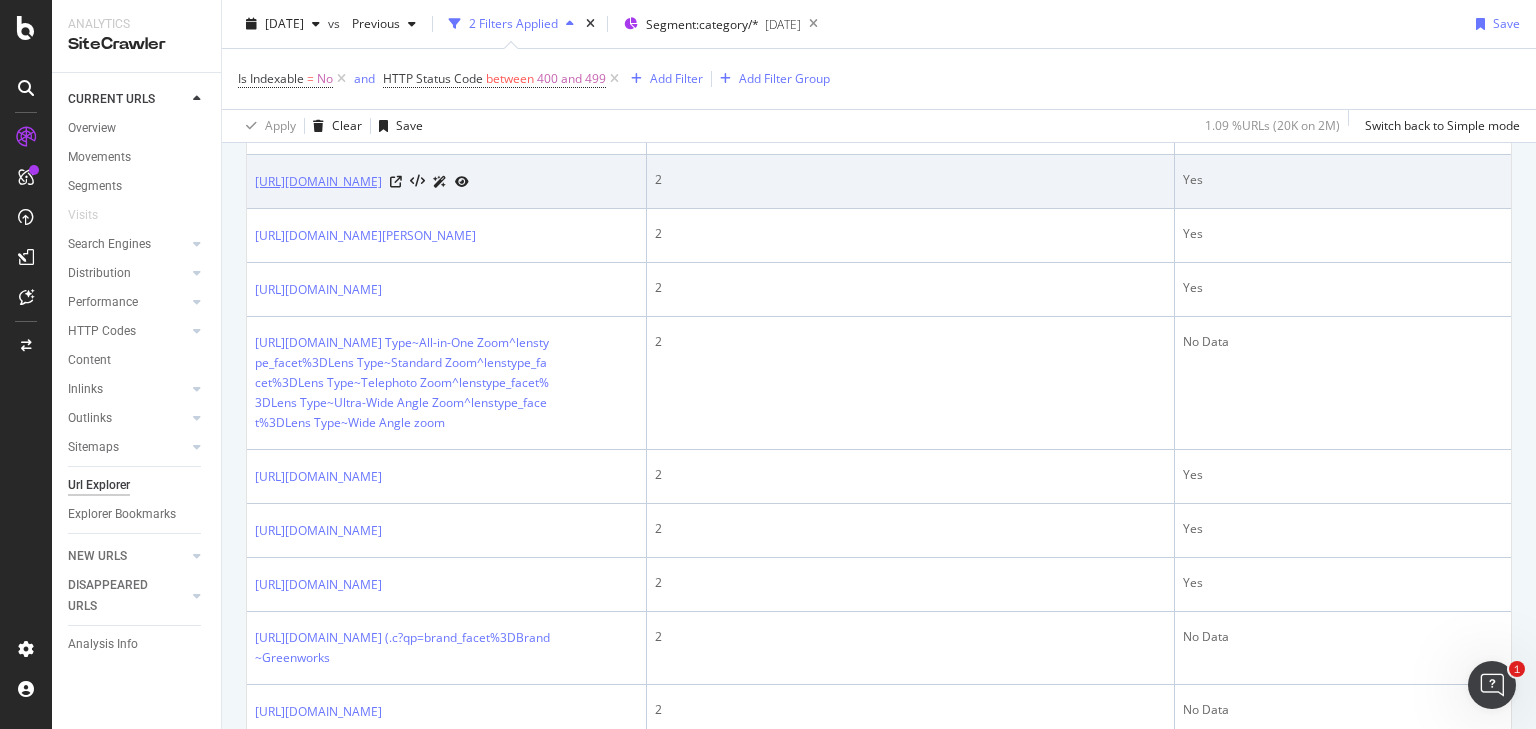 click on "https://www.bestbuy.com/site/refrigerator-accessories/waterline-installation-kits/pcmcat325300050003.c?id=pcmcat325300050003" at bounding box center (318, 182) 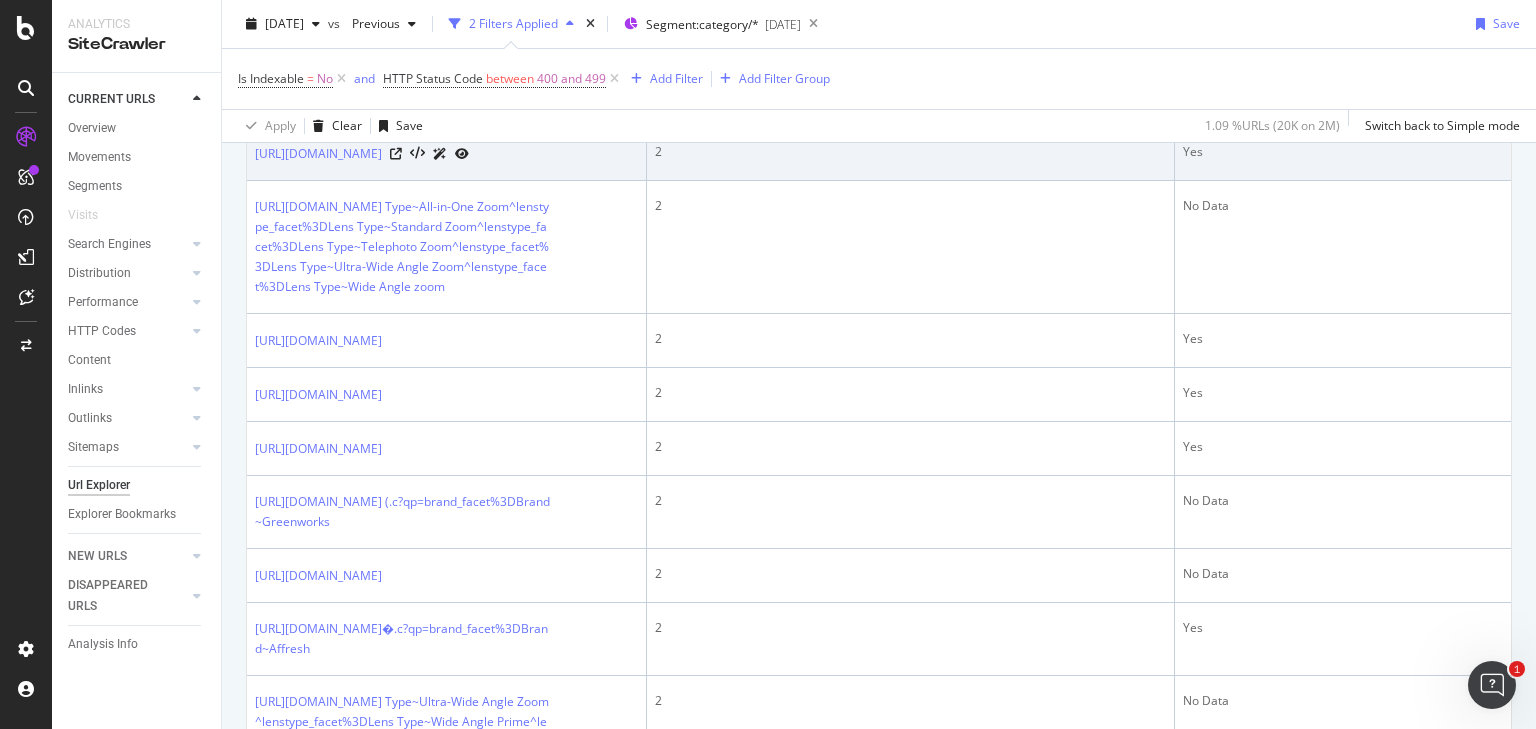 scroll, scrollTop: 1321, scrollLeft: 0, axis: vertical 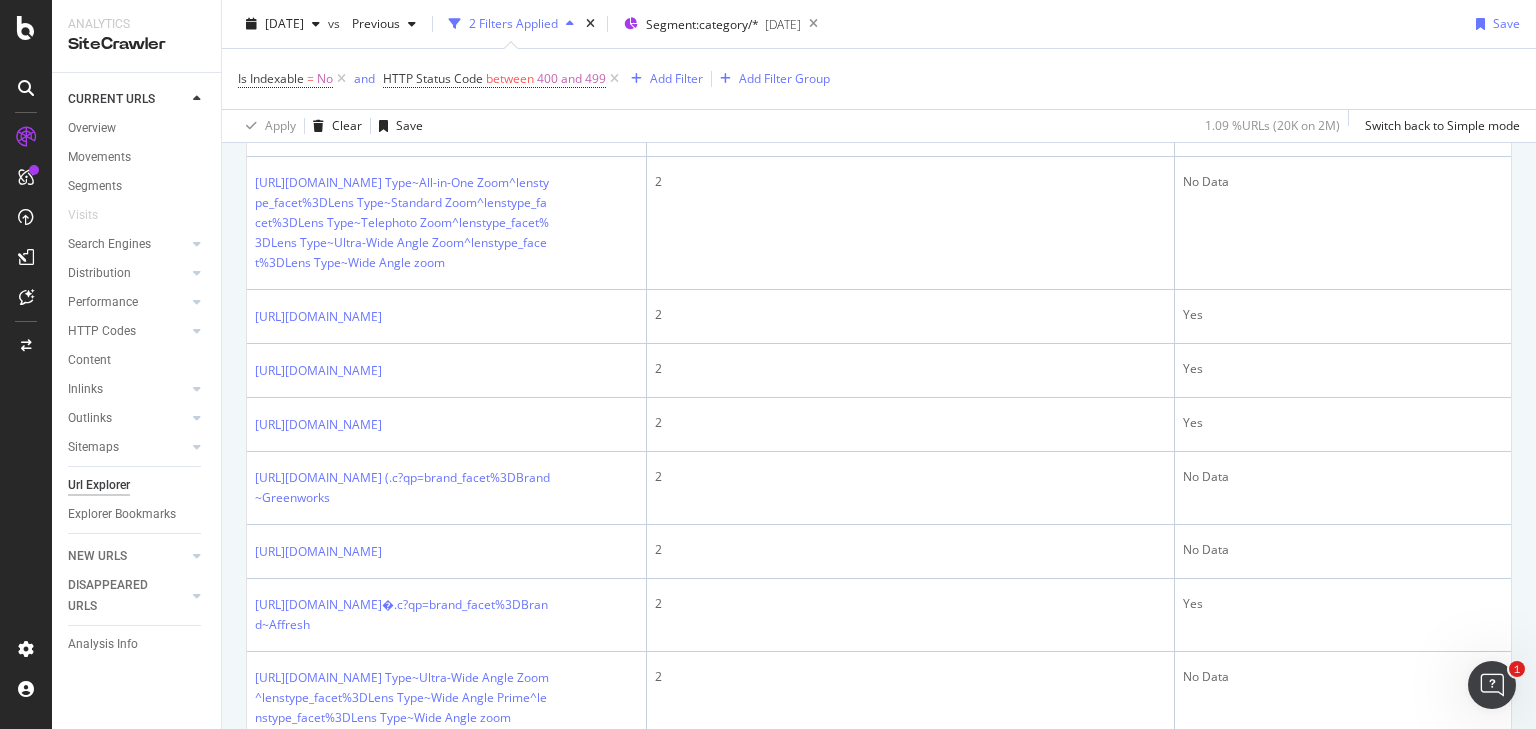 click on "https://www.bestbuy.com/site/bowers-wilkins-b-w/b-w-headphones/pcmcat295400050003.c?id=pcmcat295400050003" at bounding box center [365, 76] 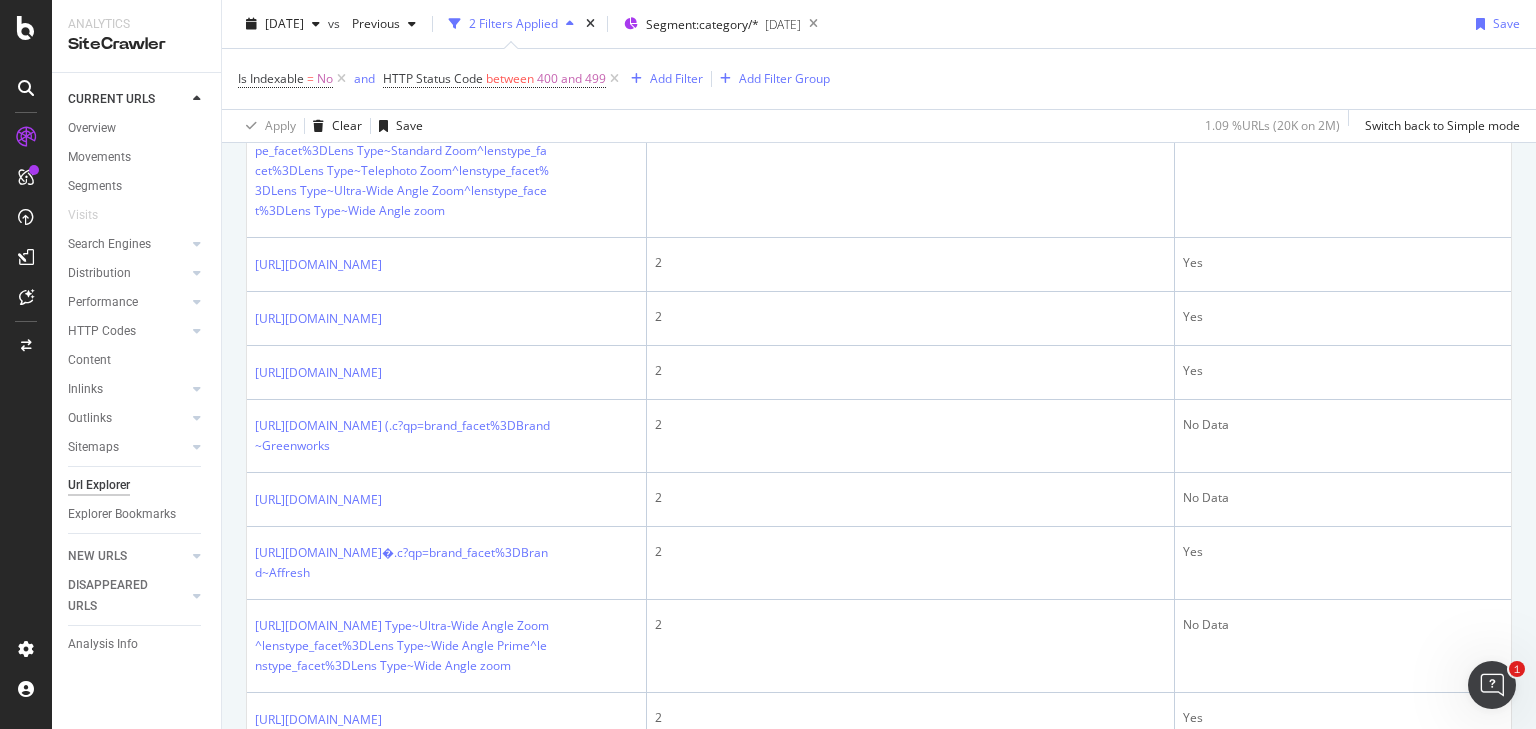scroll, scrollTop: 1401, scrollLeft: 0, axis: vertical 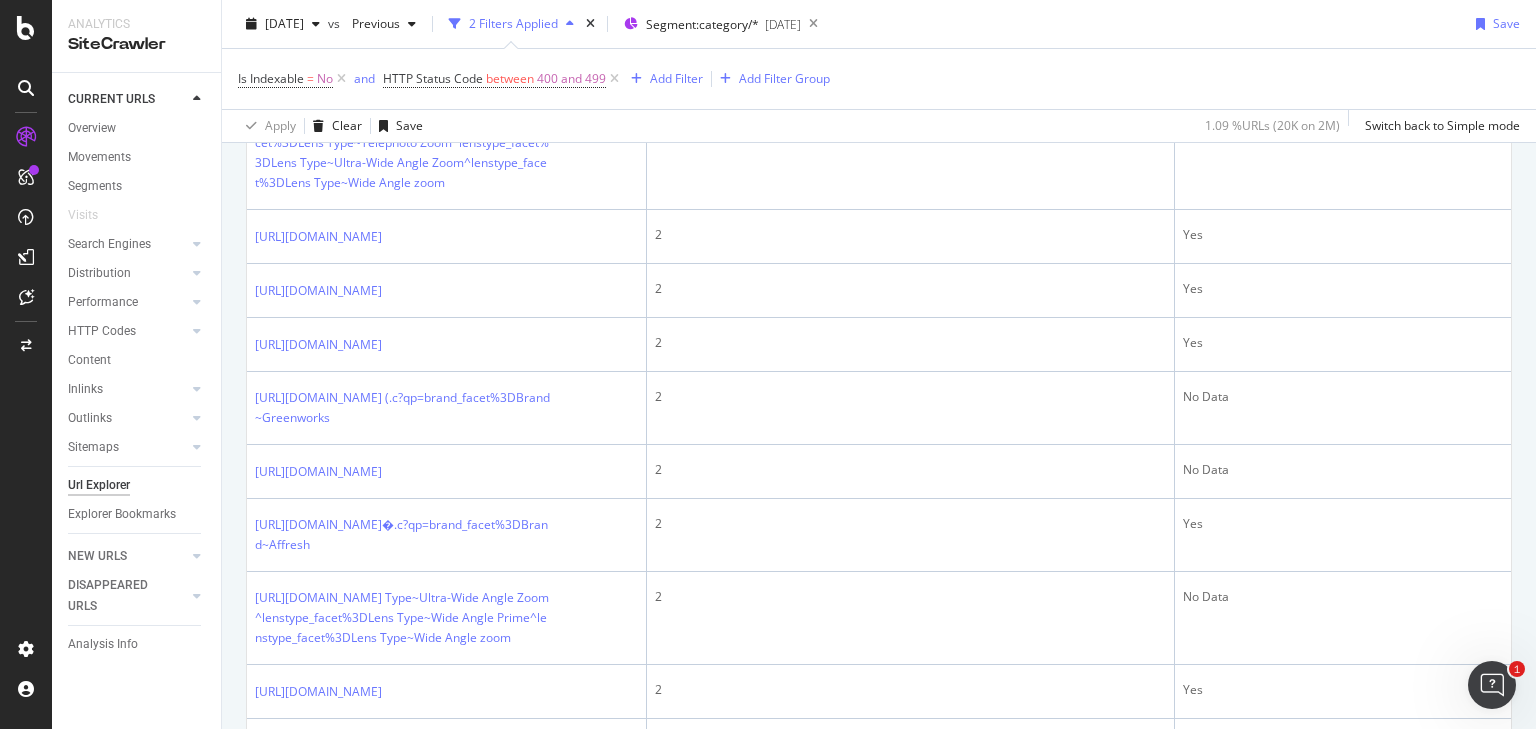 click on "https://www.bestbuy.com/site/video-games/ps-vita/pcmcat243400050029.c?id=pcmcat243400050029" at bounding box center [318, 50] 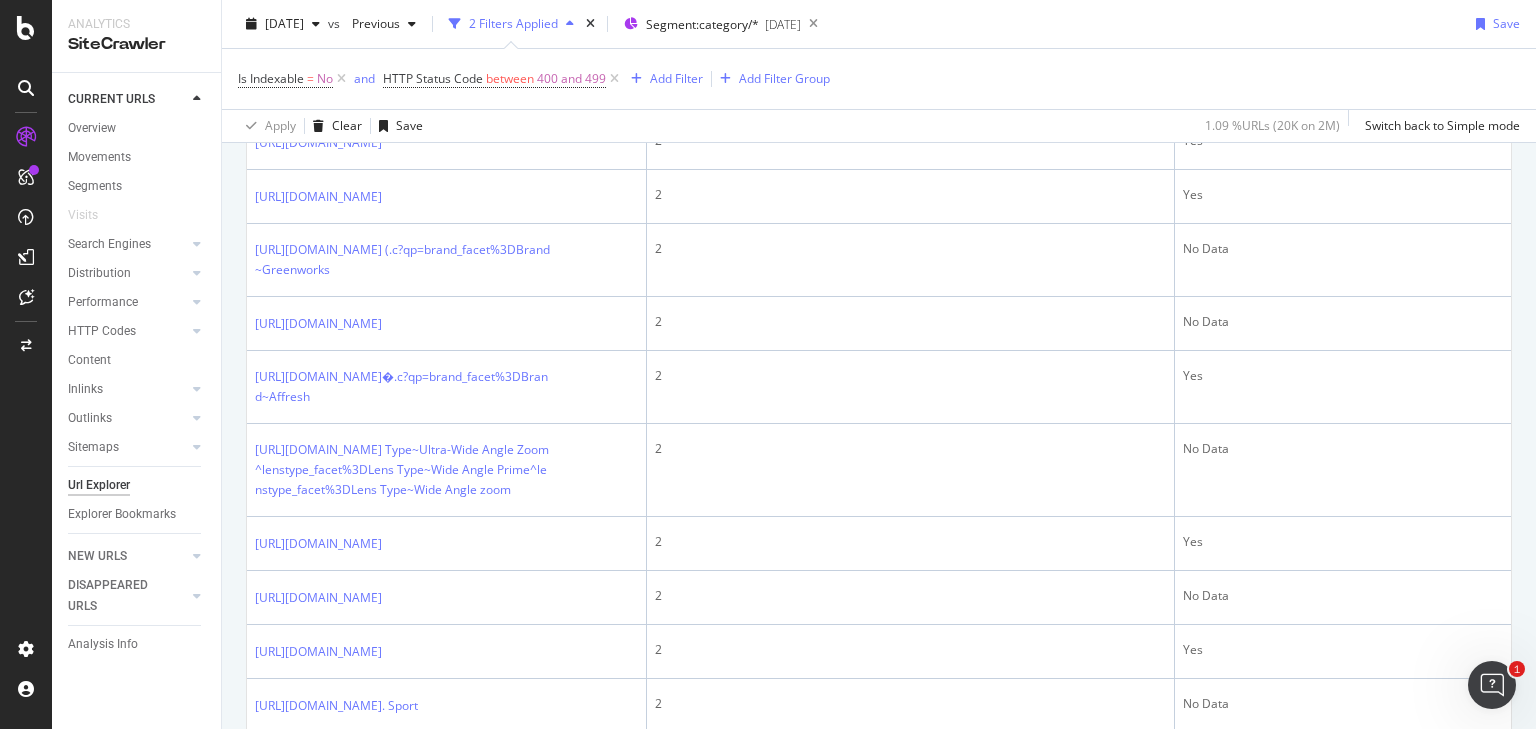 scroll, scrollTop: 1561, scrollLeft: 0, axis: vertical 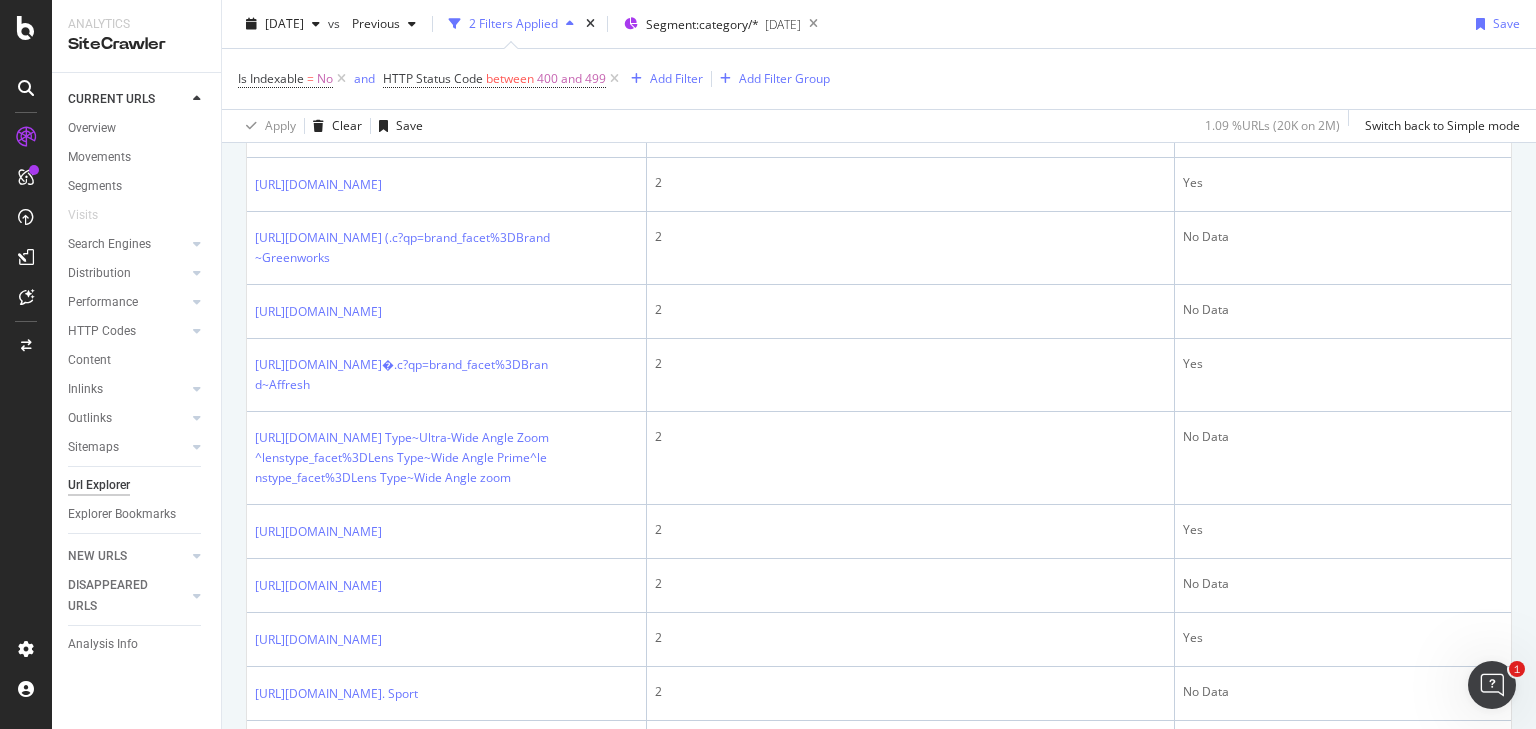 click on "https://www.bestbuy.com/site/apple/learn-about-apple-homepod/pcmcat1516209765349.c?id=pcmcat1516209765349" at bounding box center [318, 77] 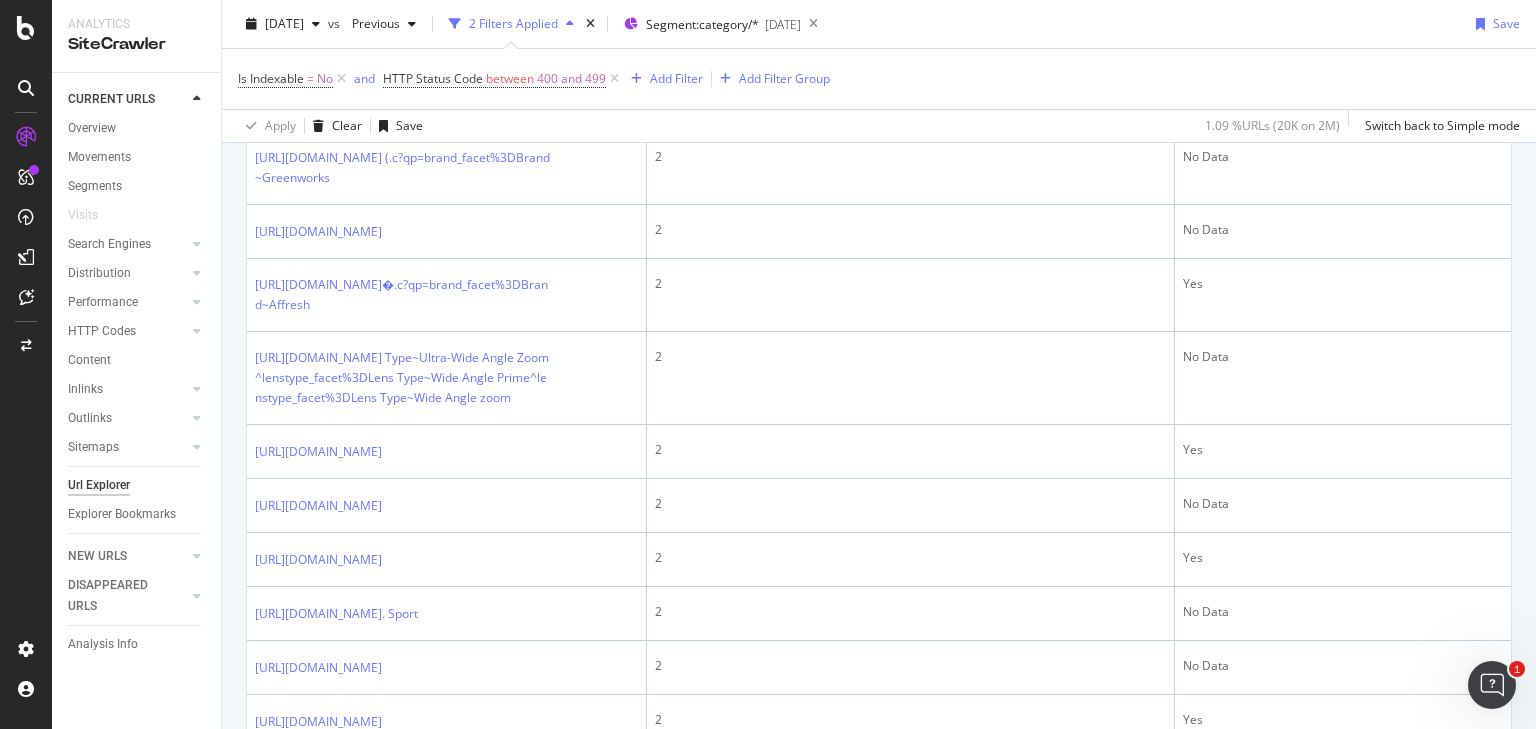 click on "https://www.bestbuy.com/maytag-ranges-cooktops-and-ovens/maytag-ovens/pcmcat1522087423067.c?id=pcmcat1522087423067" at bounding box center [318, 51] 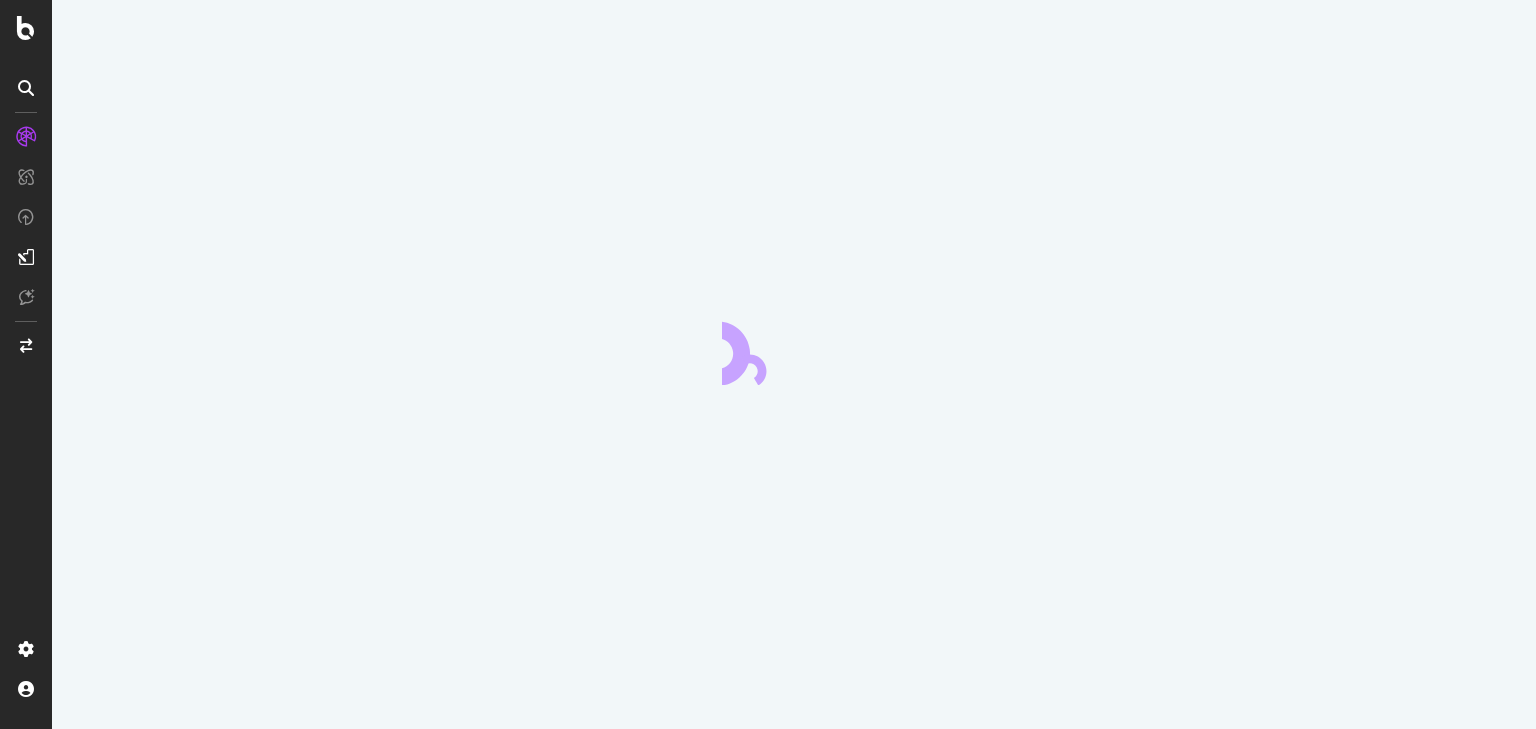 scroll, scrollTop: 0, scrollLeft: 0, axis: both 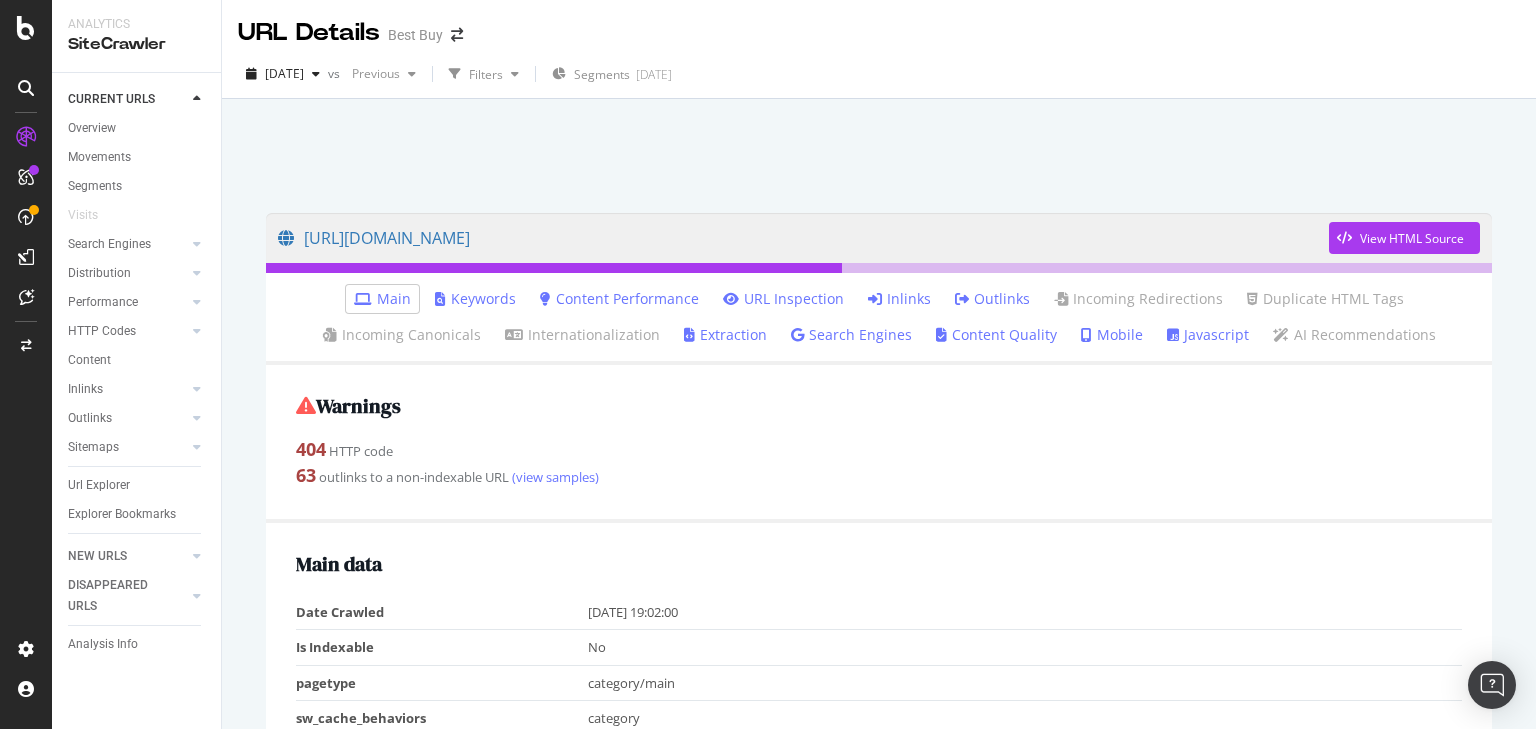 click on "Inlinks" at bounding box center (899, 299) 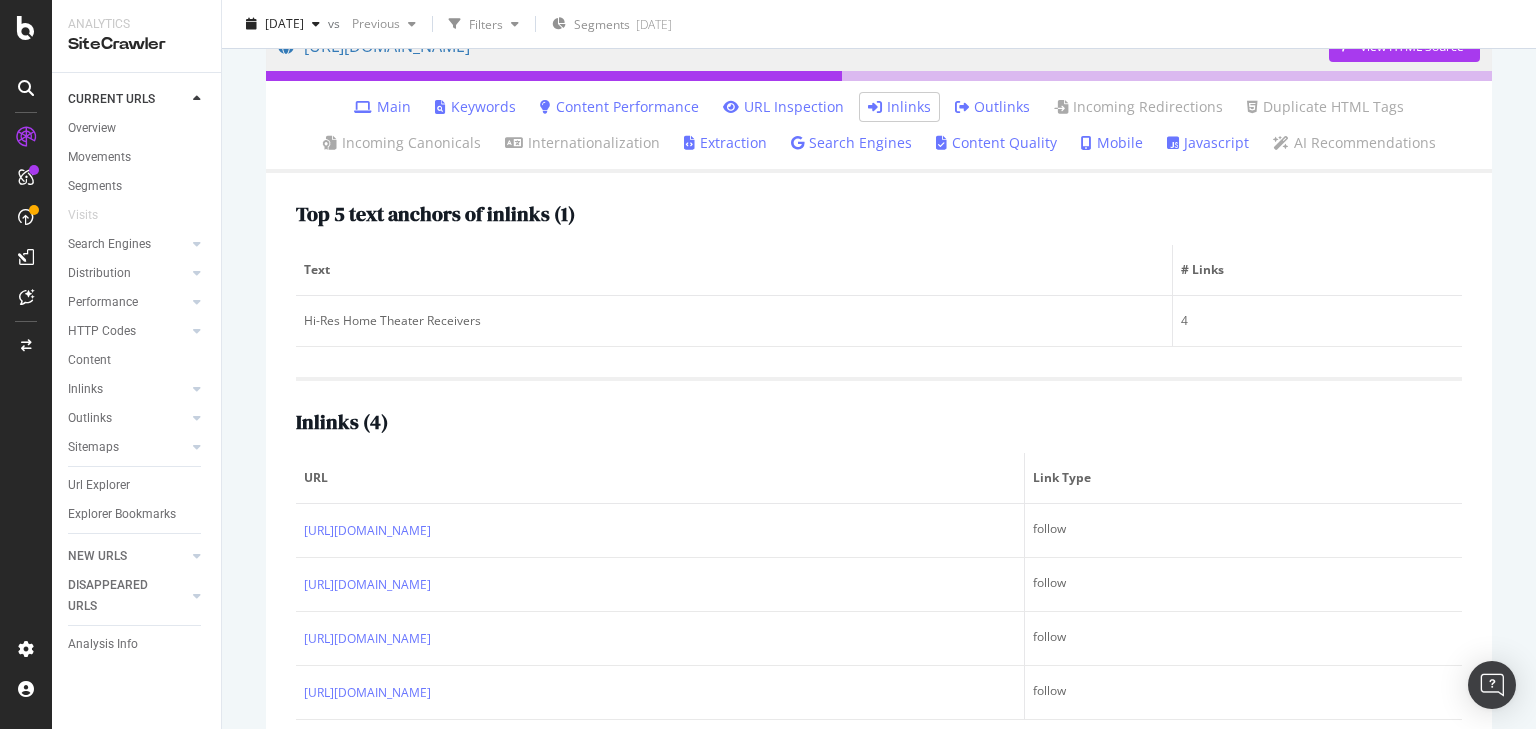 scroll, scrollTop: 0, scrollLeft: 0, axis: both 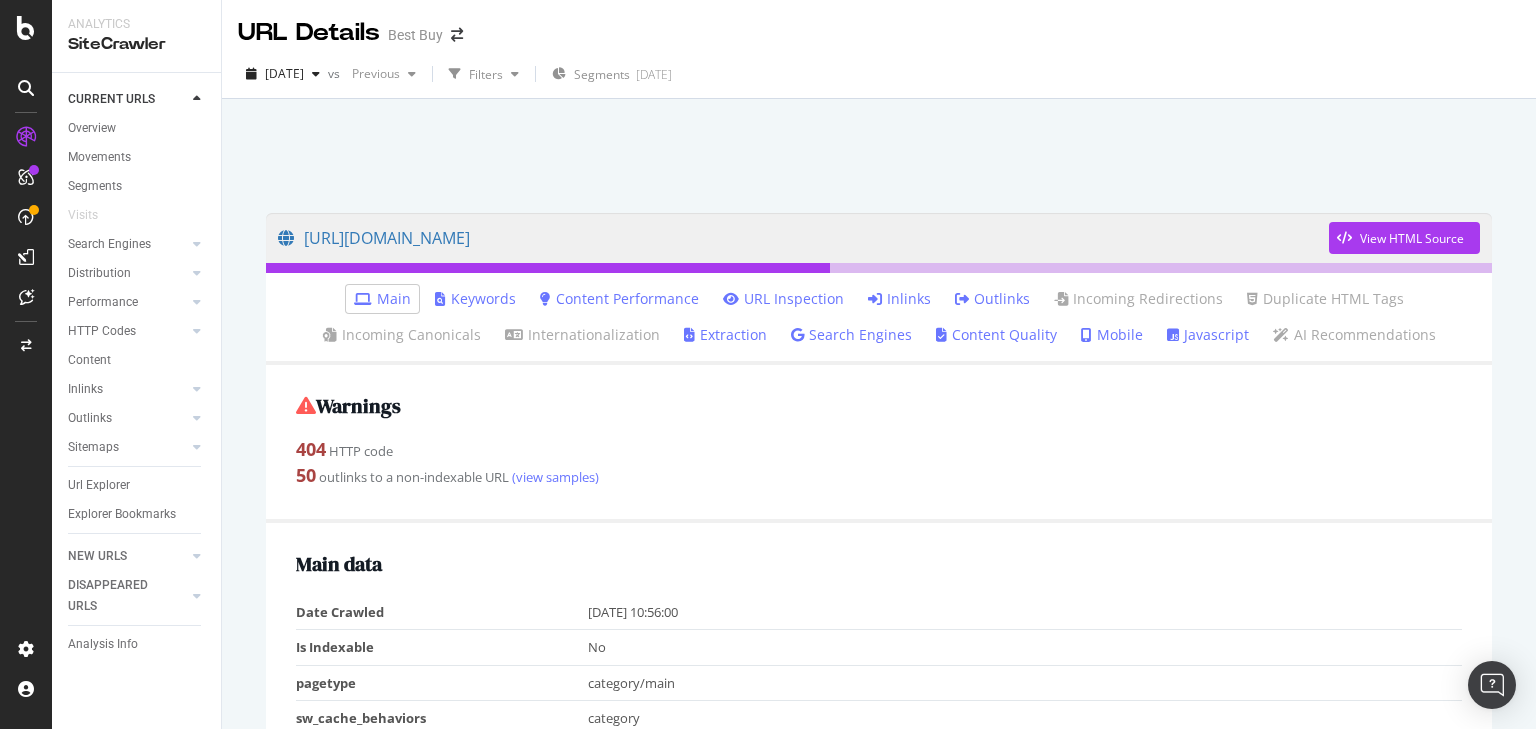 click on "Inlinks" at bounding box center [899, 299] 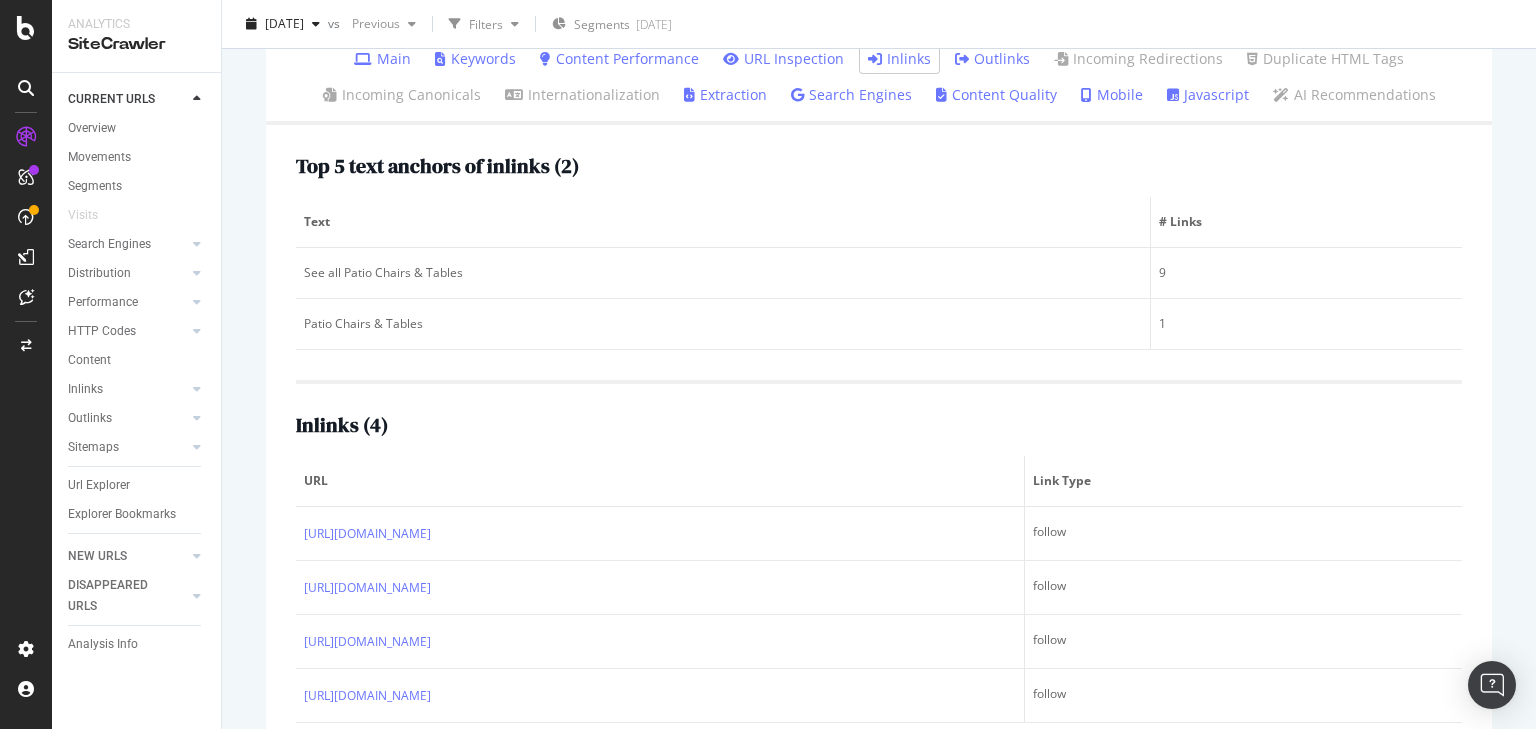 scroll, scrollTop: 302, scrollLeft: 0, axis: vertical 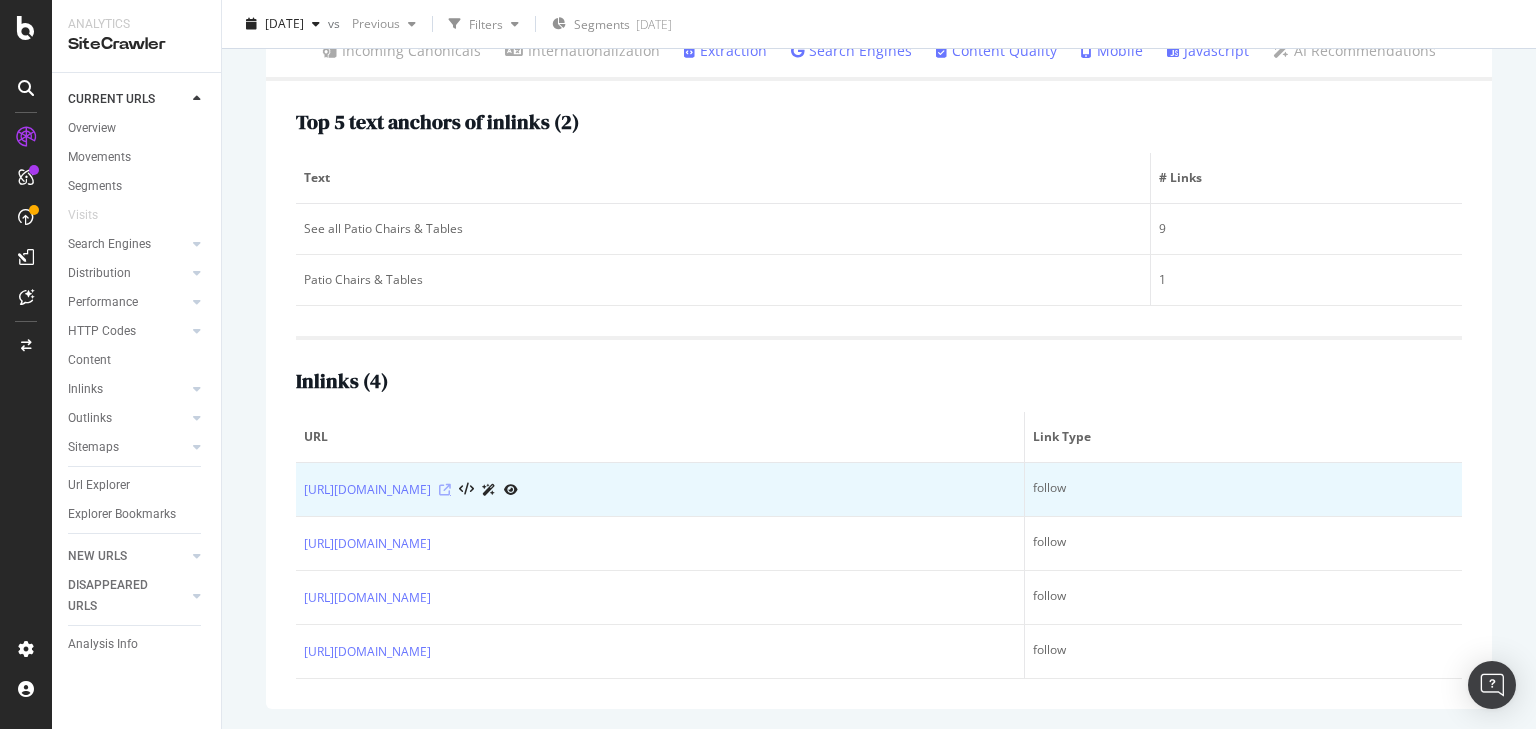 click at bounding box center (445, 490) 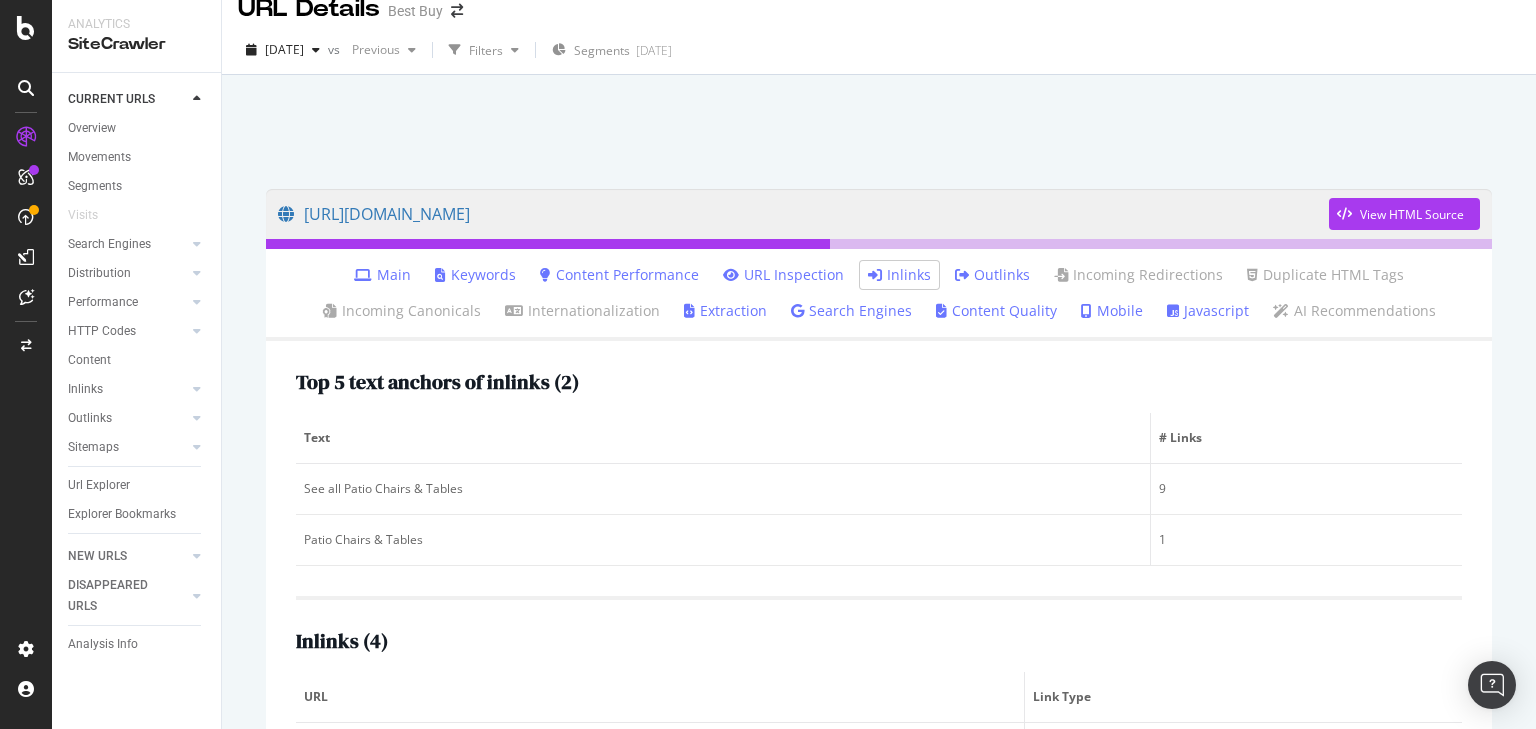scroll, scrollTop: 0, scrollLeft: 0, axis: both 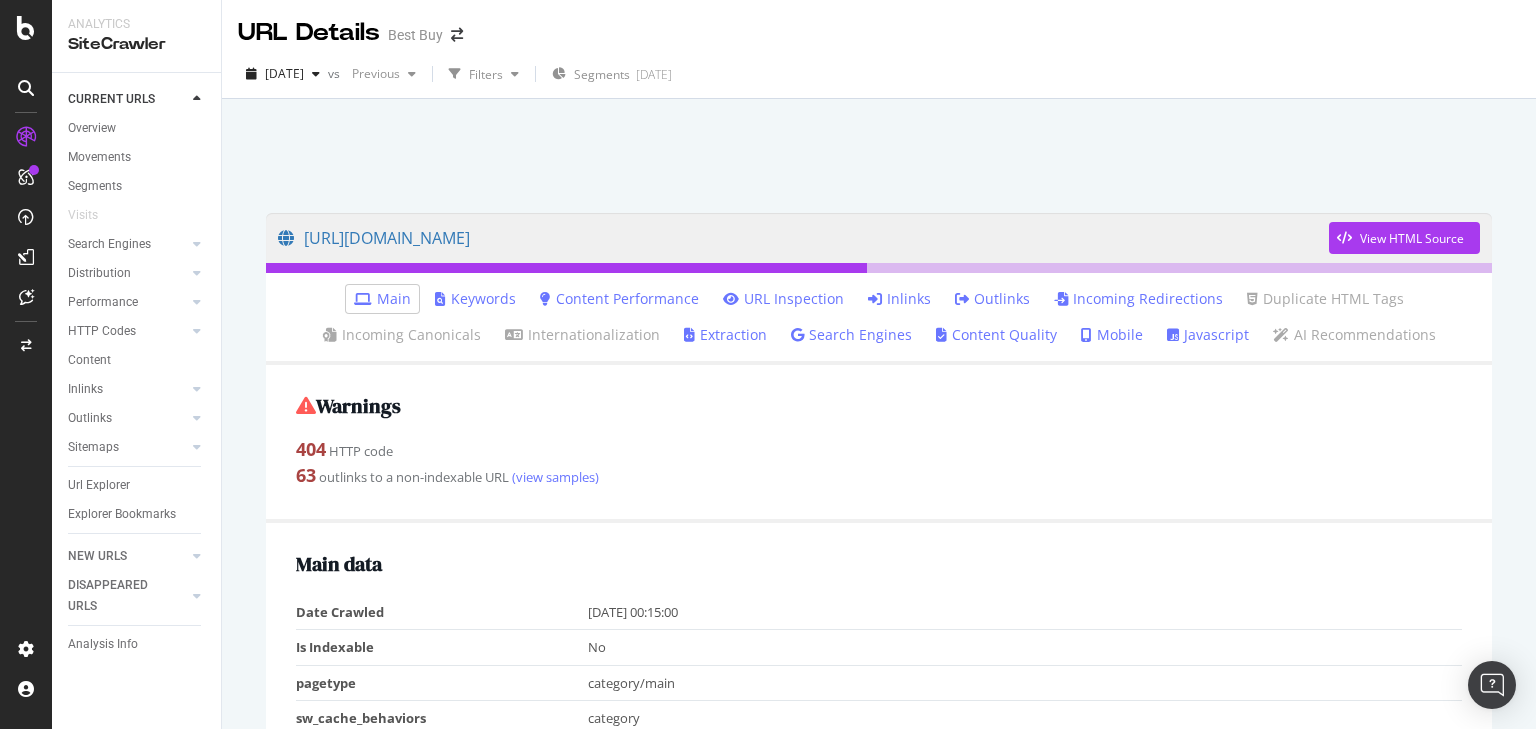 click on "Inlinks" at bounding box center [899, 299] 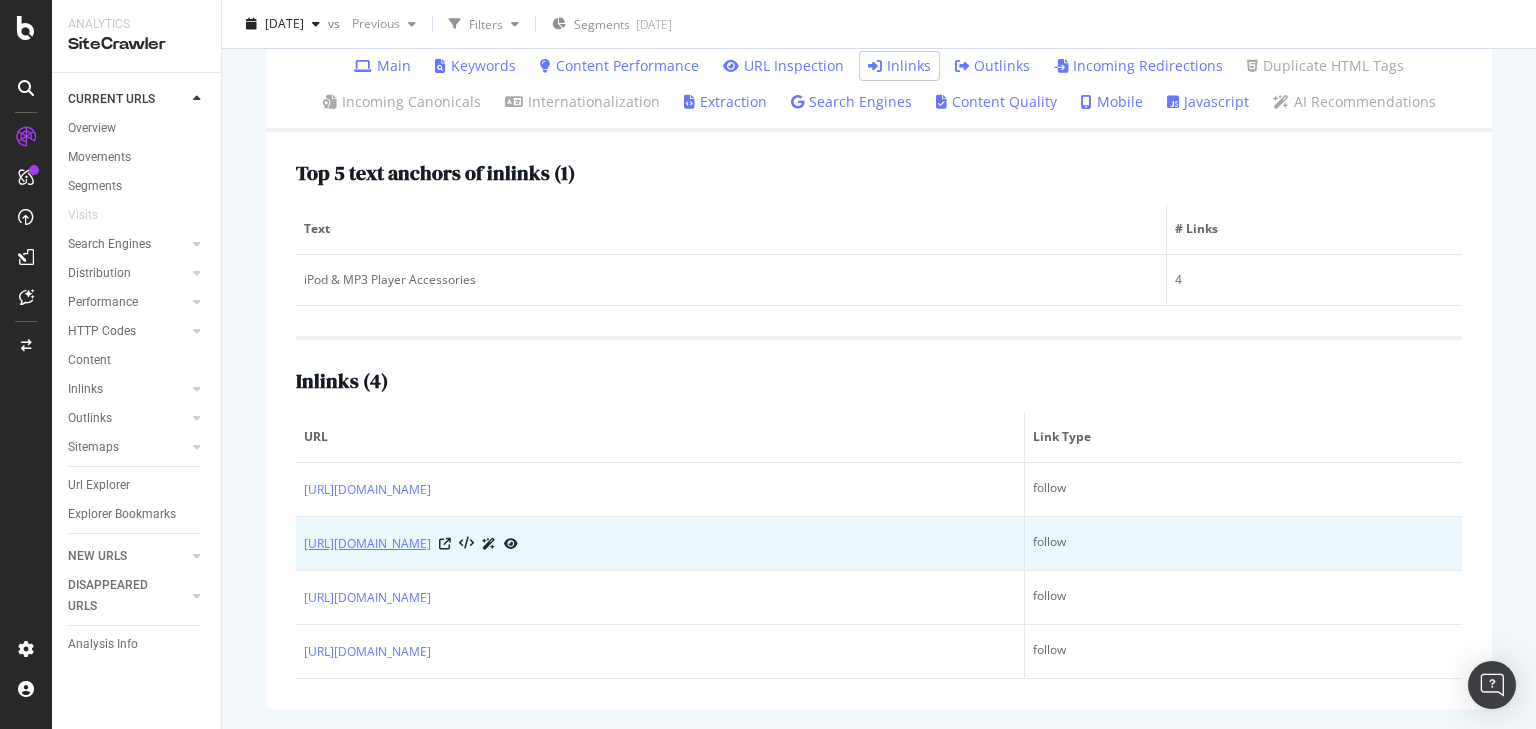 scroll, scrollTop: 289, scrollLeft: 0, axis: vertical 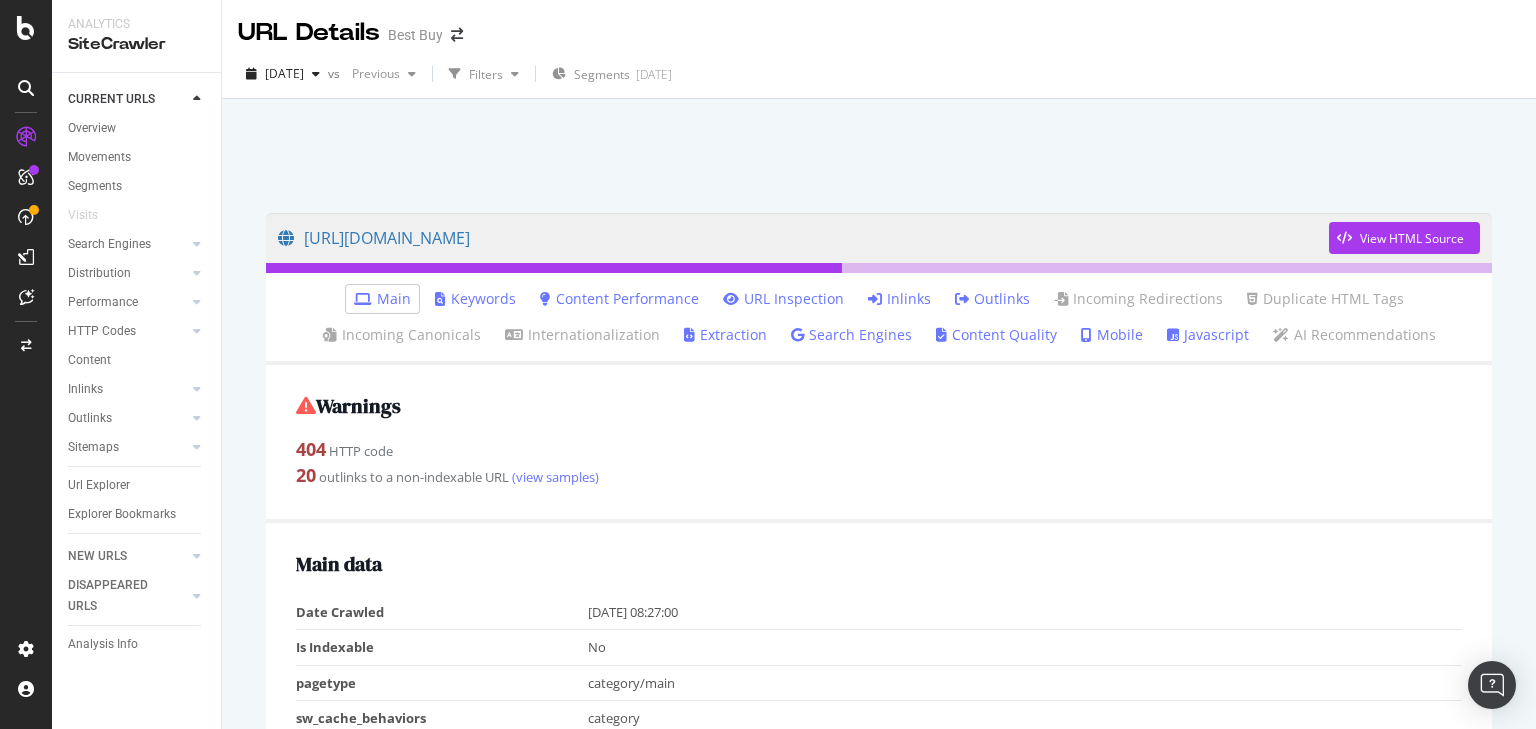 click on "Inlinks" at bounding box center (899, 299) 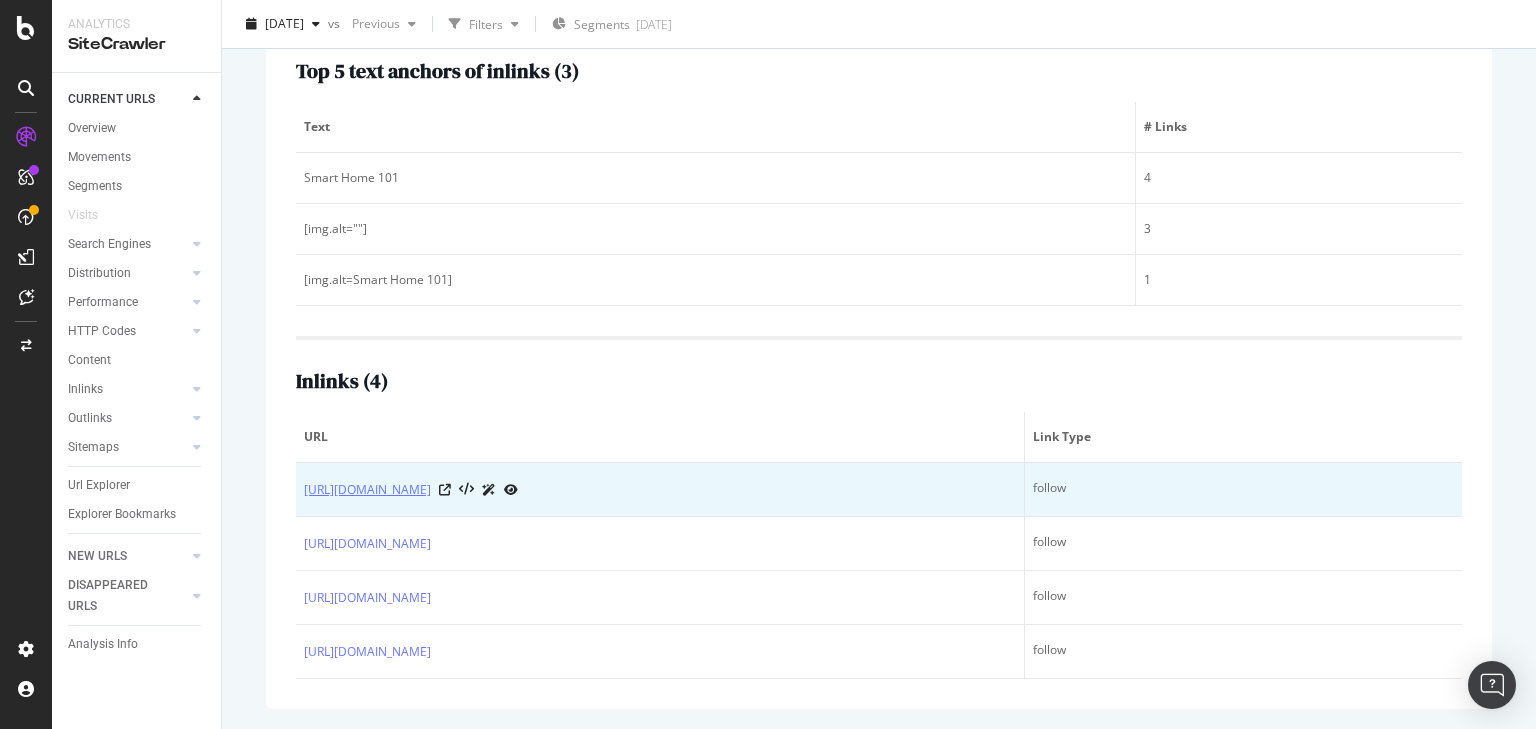 scroll, scrollTop: 409, scrollLeft: 0, axis: vertical 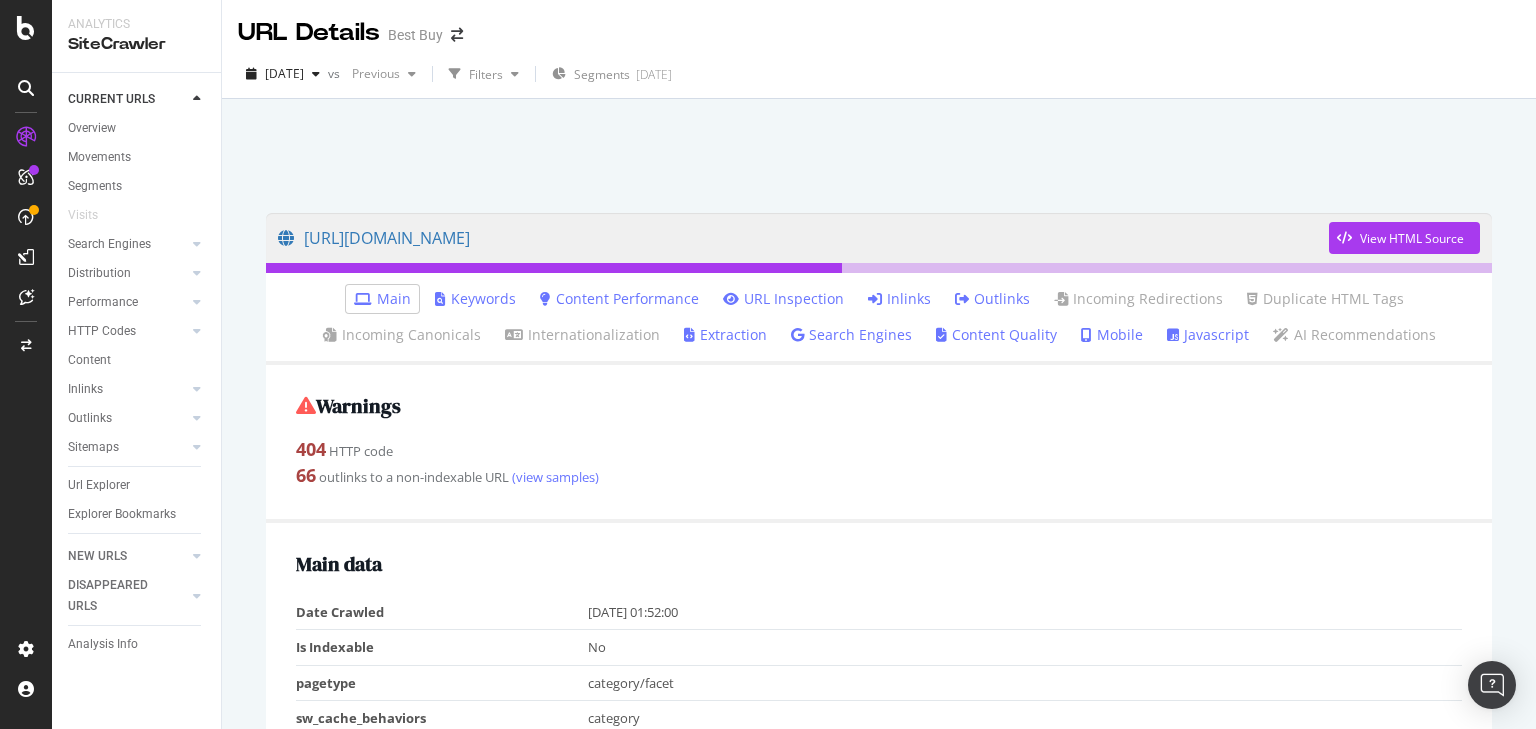 click on "Inlinks" at bounding box center (899, 299) 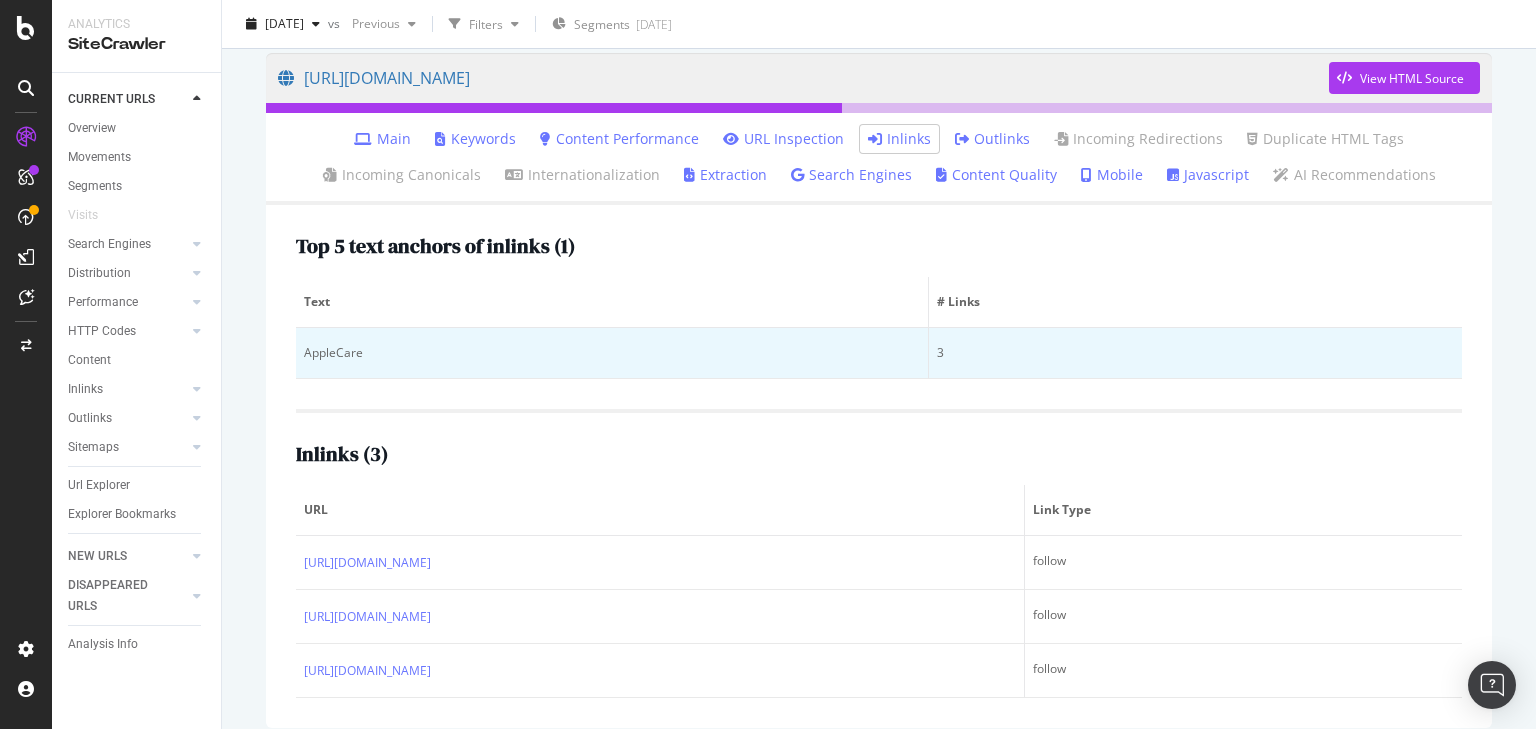scroll, scrollTop: 178, scrollLeft: 0, axis: vertical 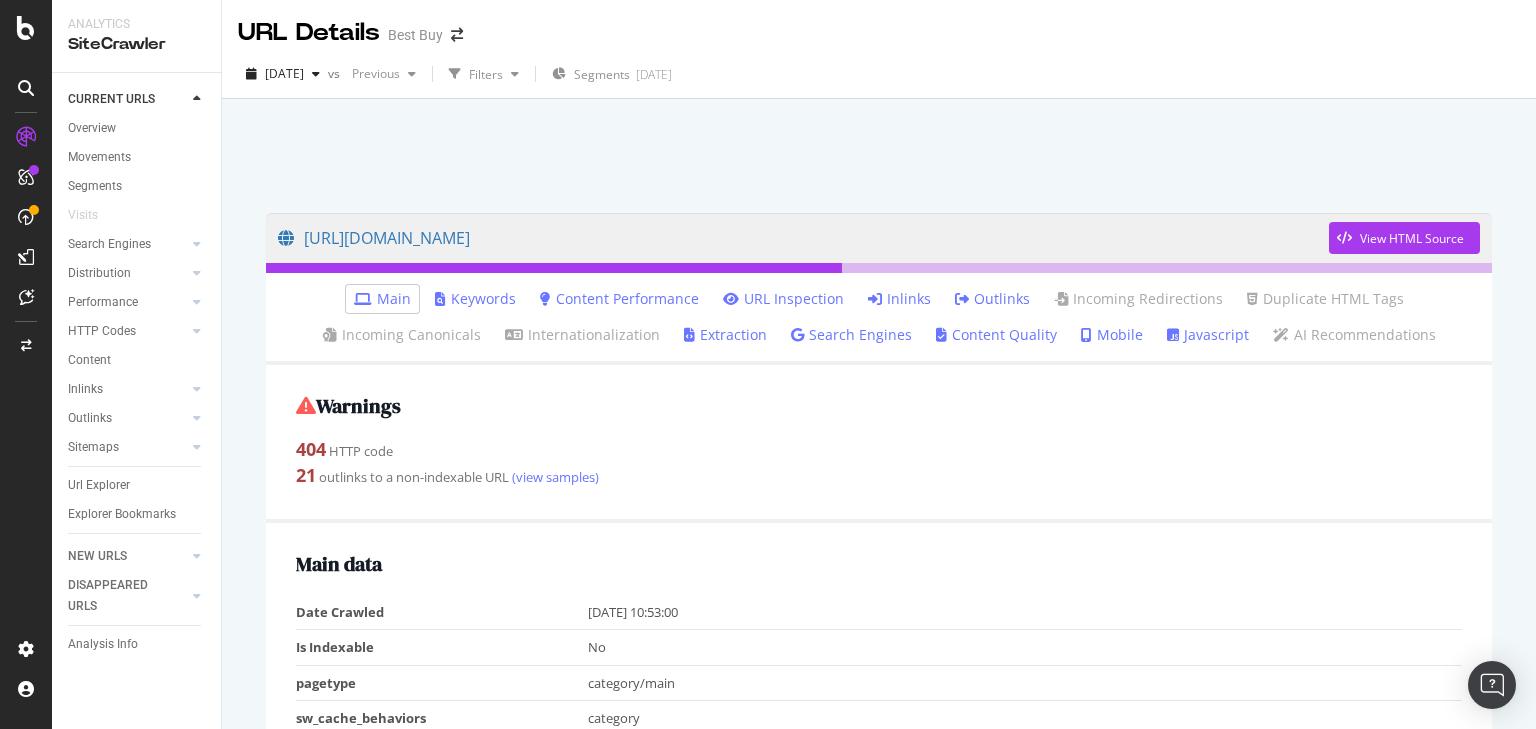 click on "Inlinks" at bounding box center (899, 299) 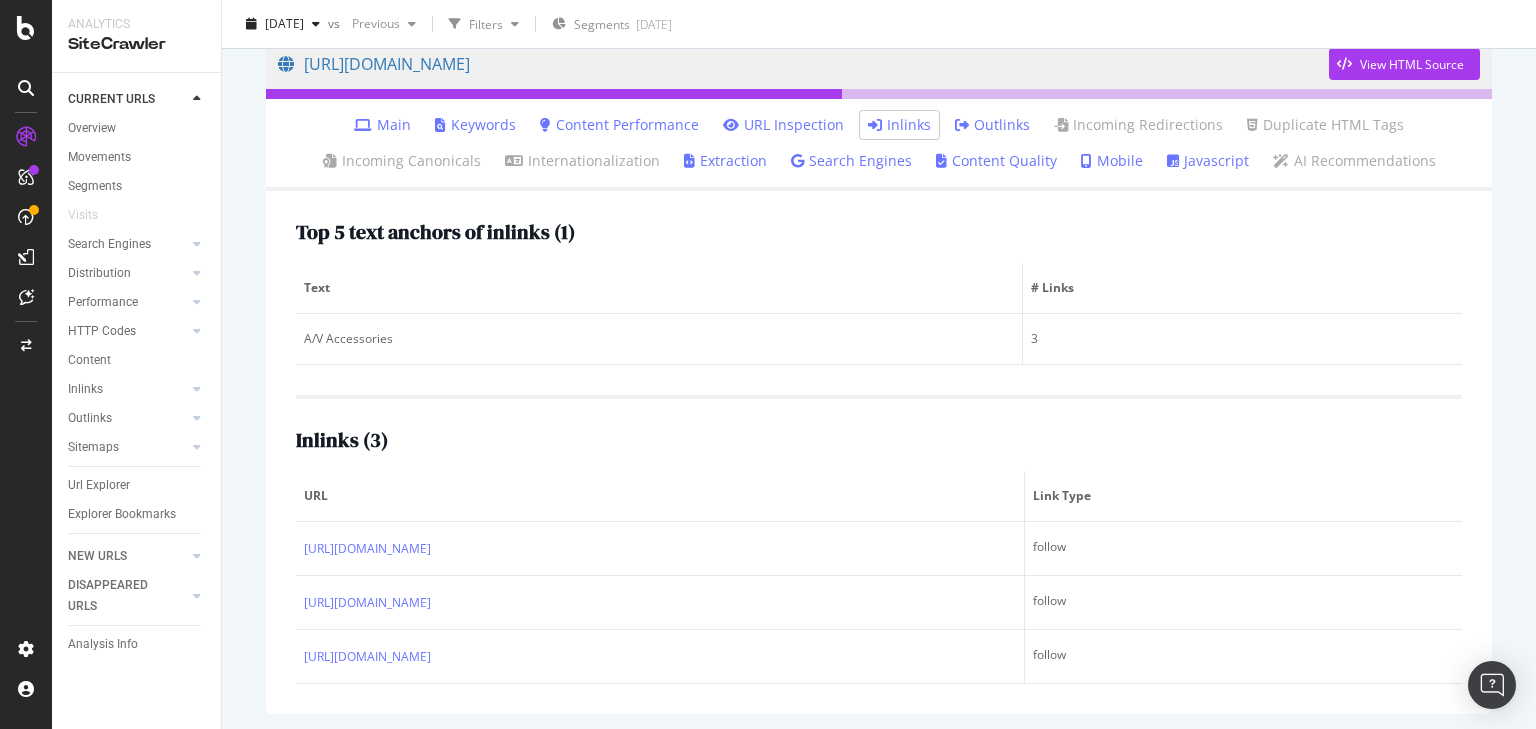scroll, scrollTop: 178, scrollLeft: 0, axis: vertical 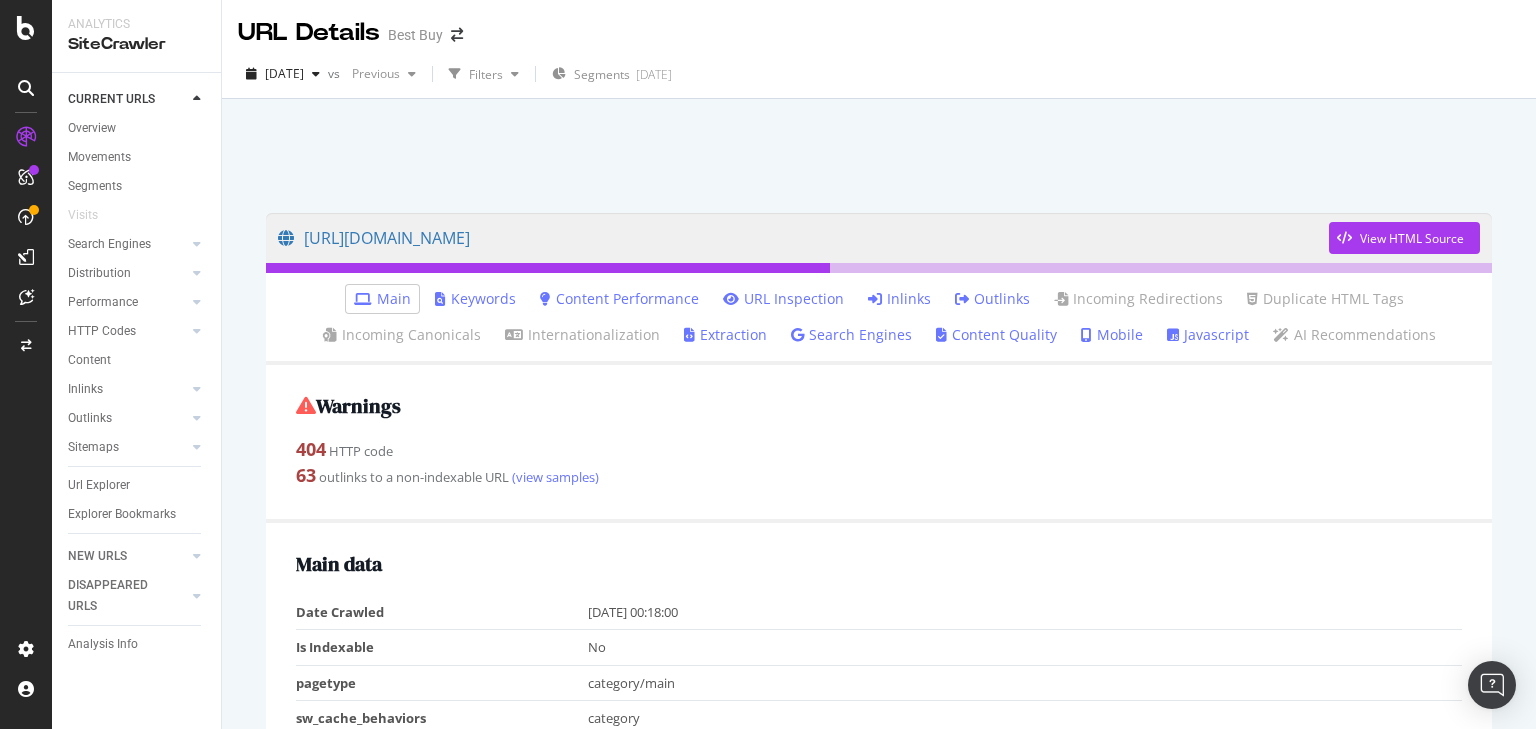 click on "Inlinks" at bounding box center [899, 299] 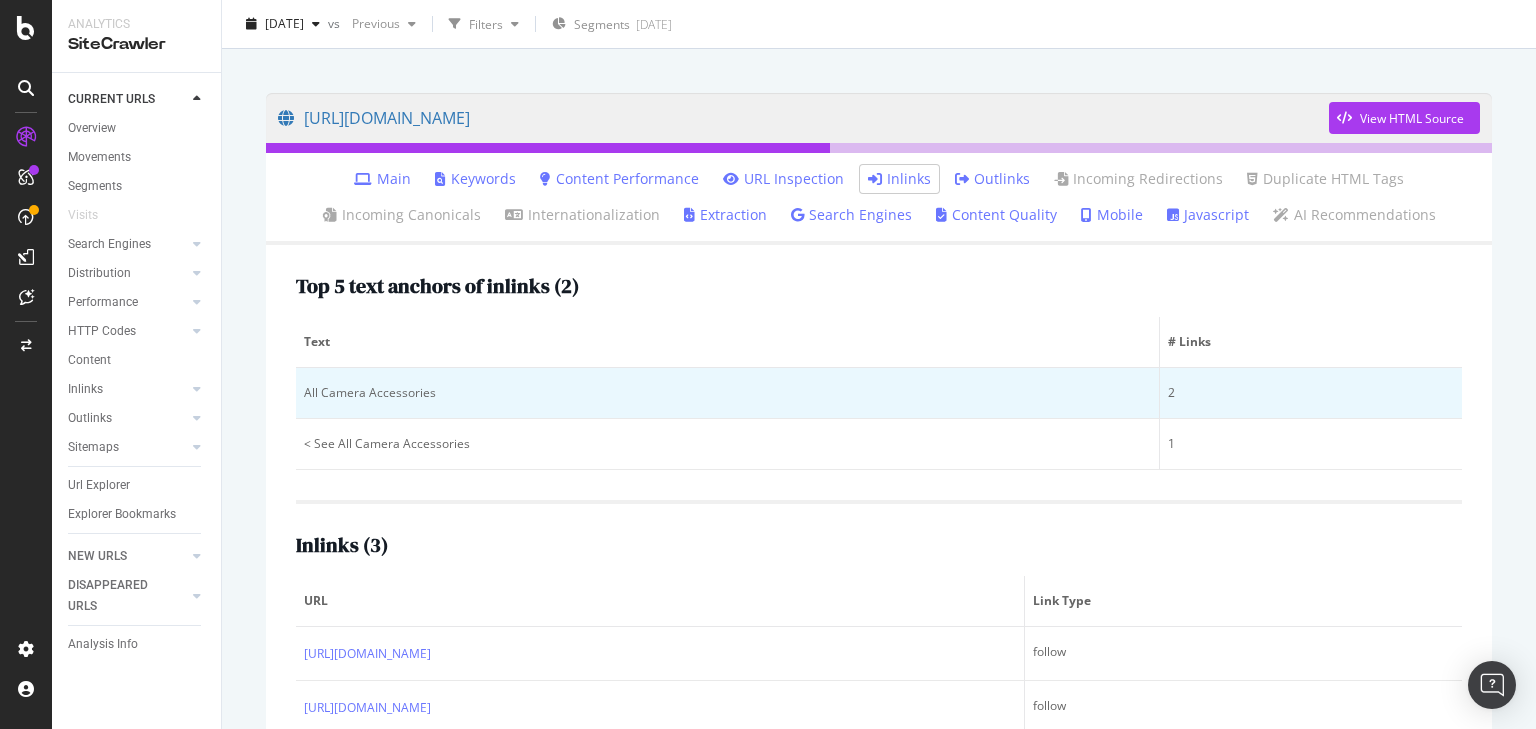 scroll, scrollTop: 229, scrollLeft: 0, axis: vertical 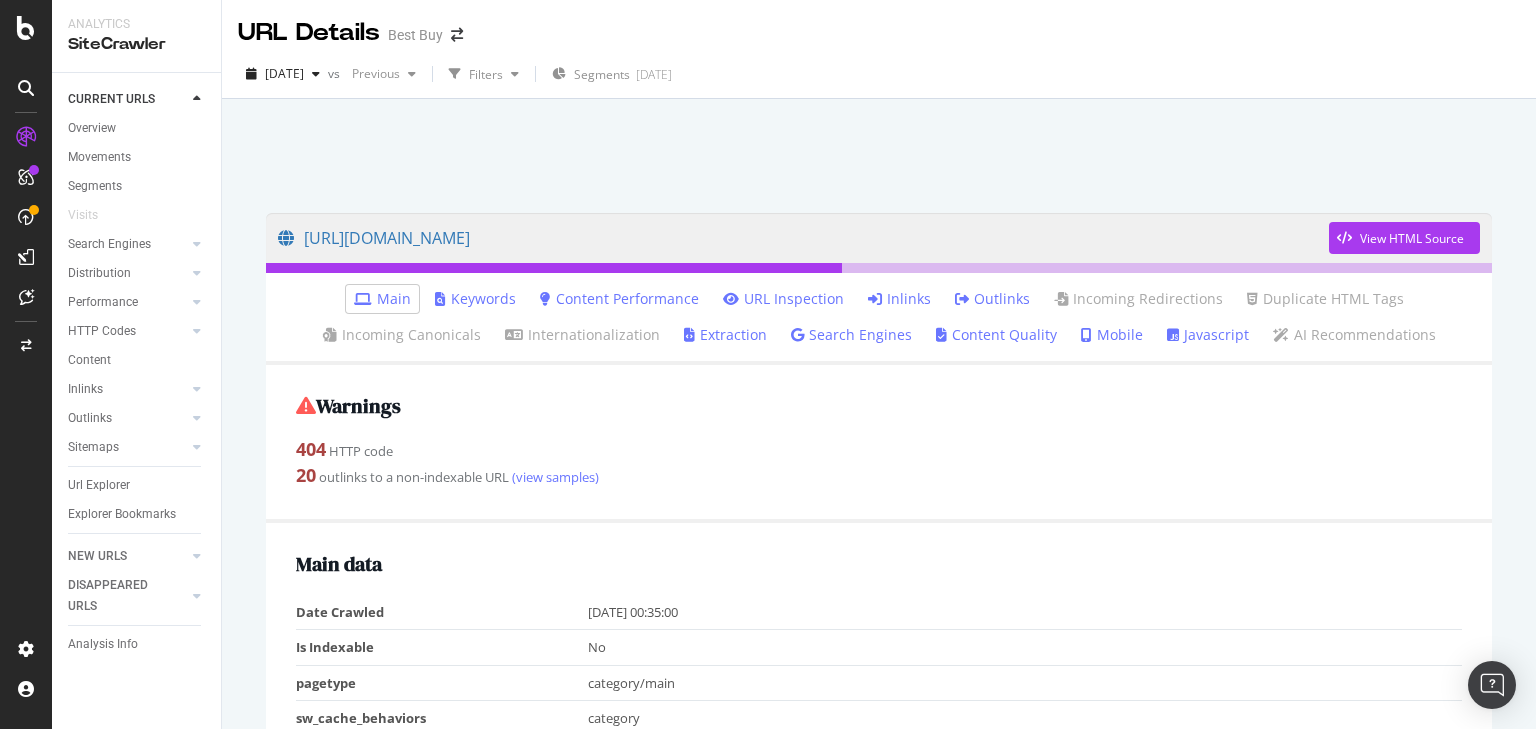 click on "Inlinks" at bounding box center (899, 299) 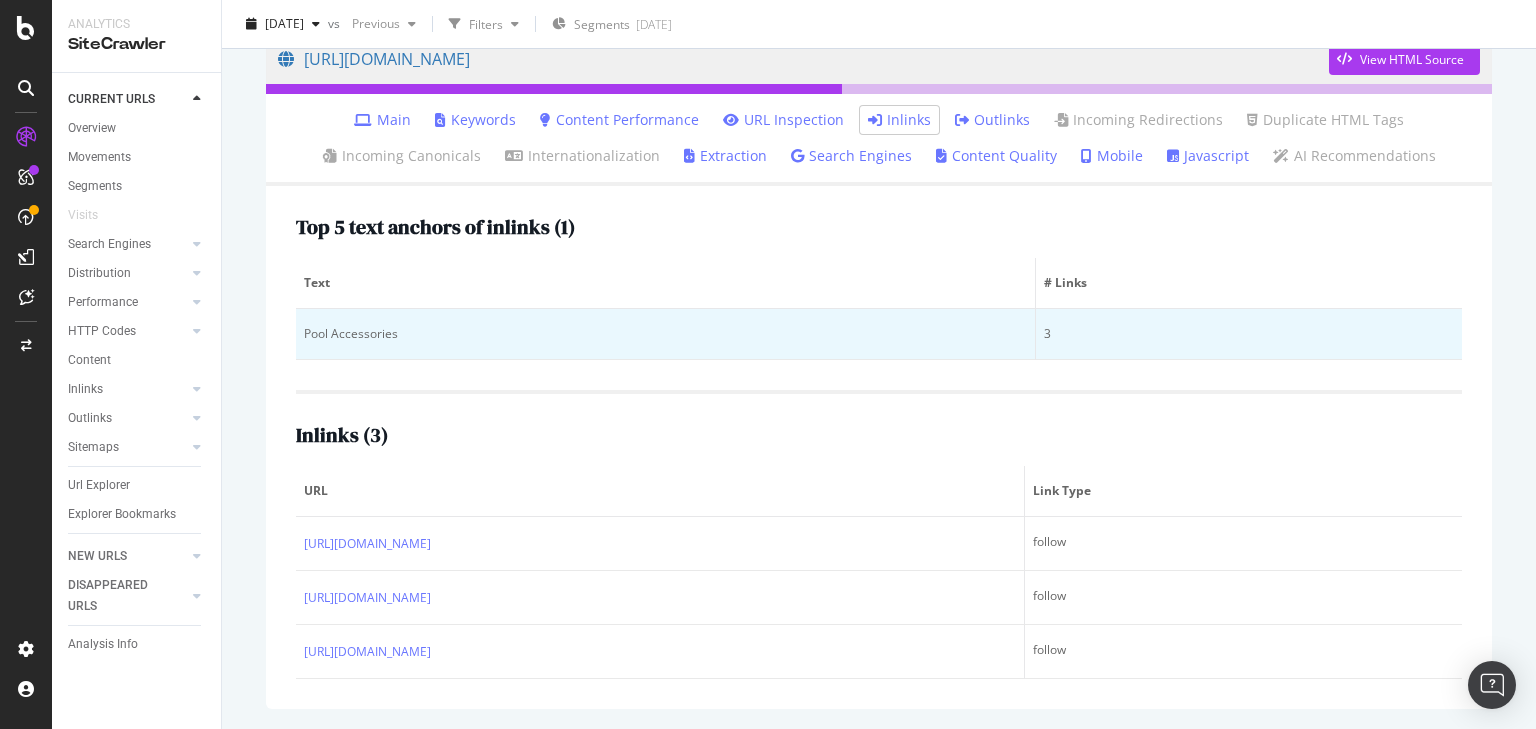 scroll, scrollTop: 235, scrollLeft: 0, axis: vertical 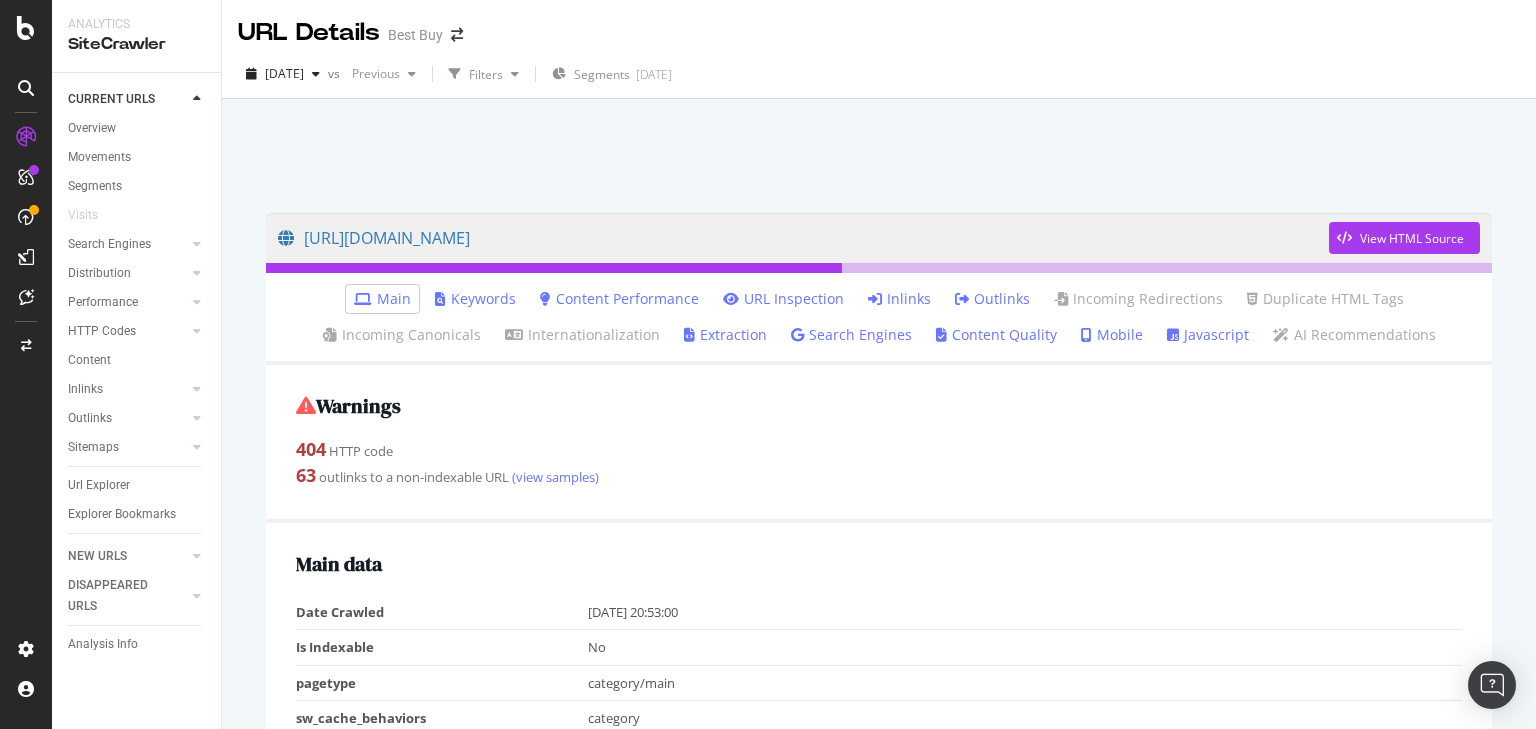 click on "Inlinks" at bounding box center [899, 299] 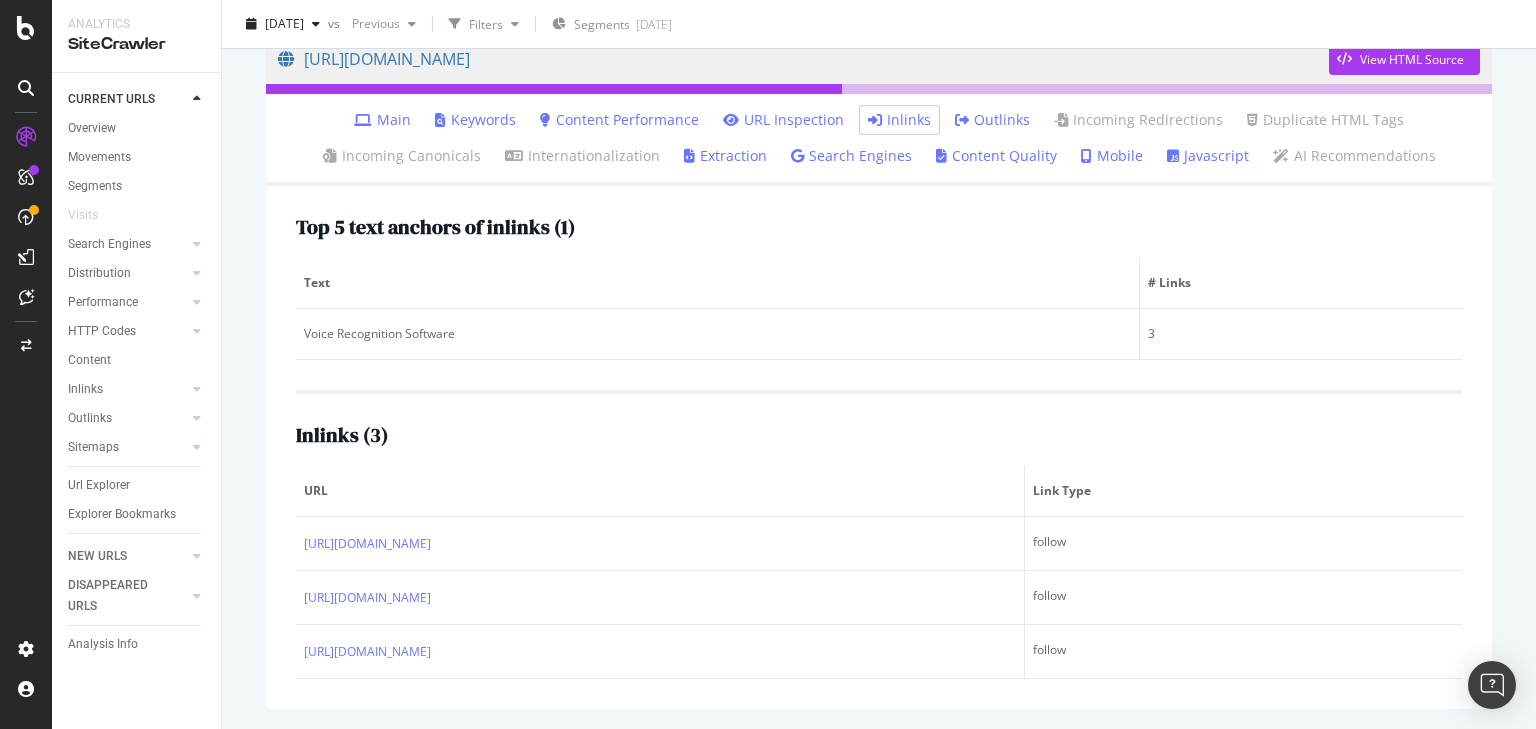 scroll, scrollTop: 216, scrollLeft: 0, axis: vertical 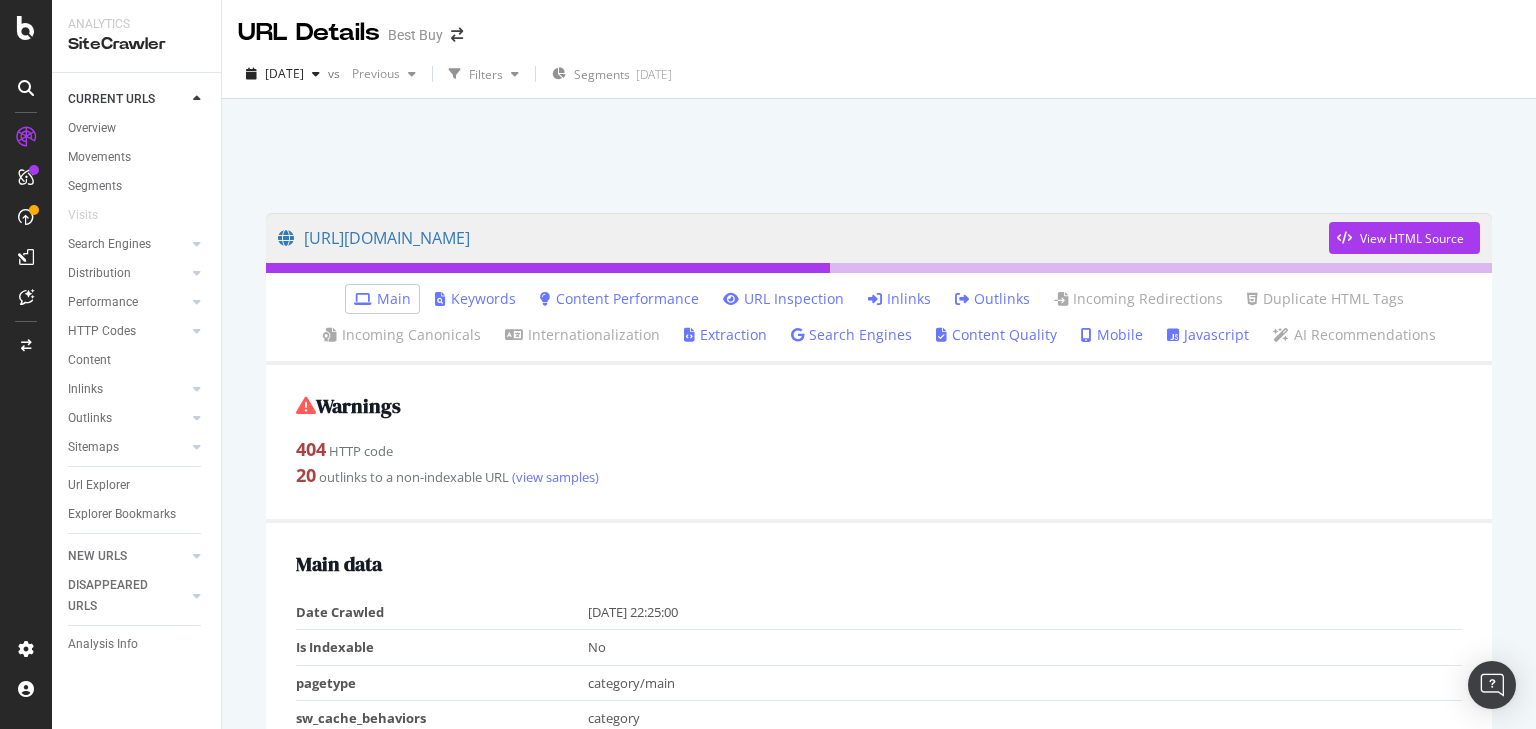 click on "Inlinks" at bounding box center (899, 299) 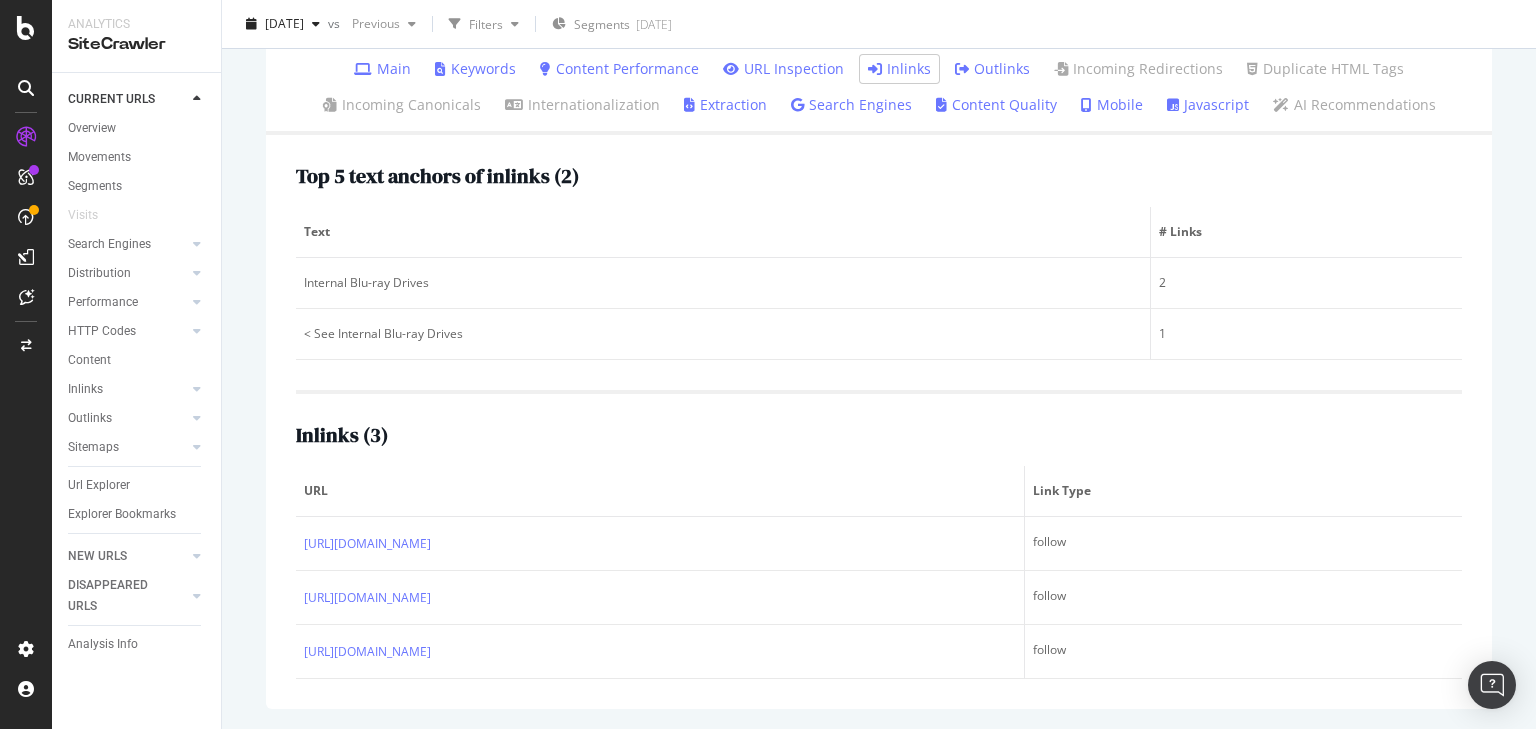 scroll, scrollTop: 286, scrollLeft: 0, axis: vertical 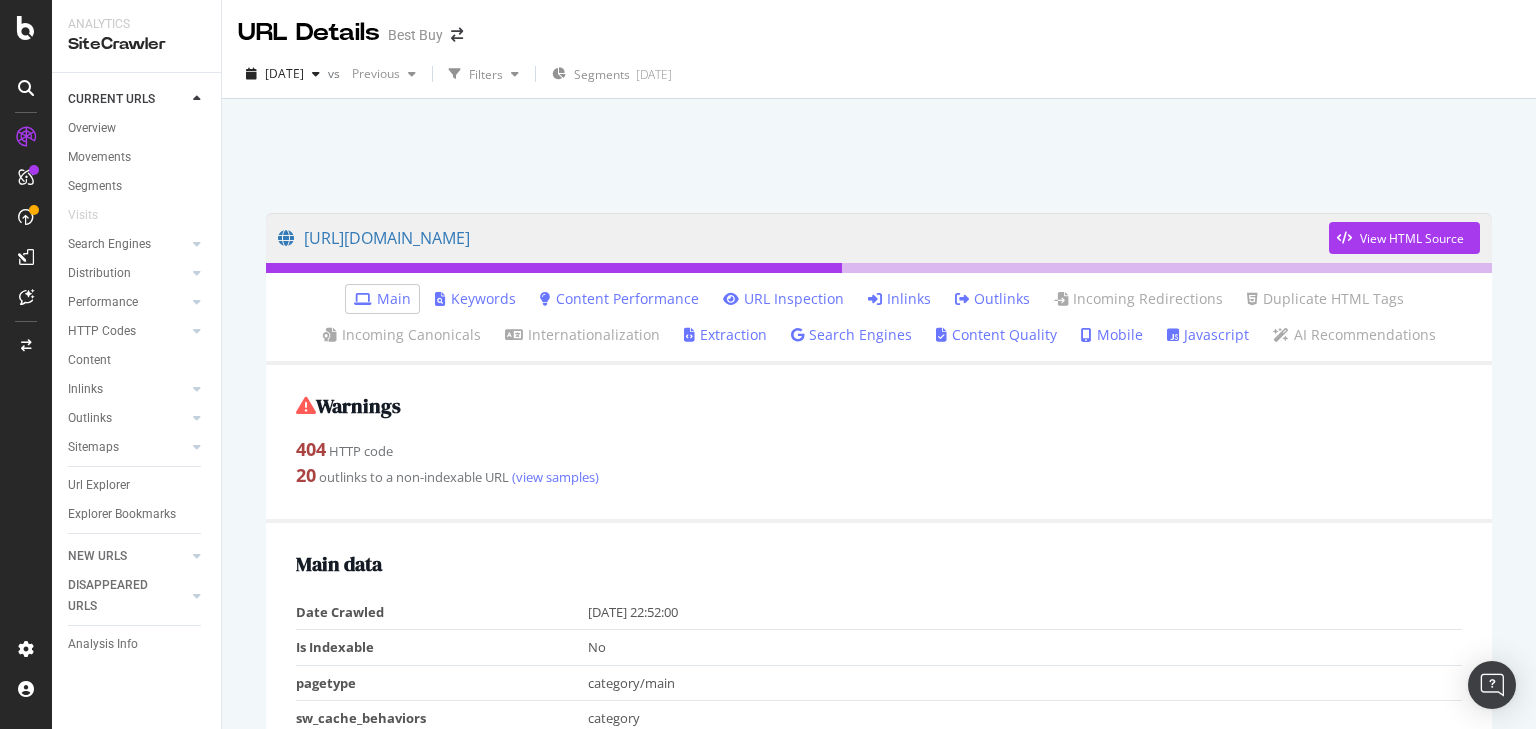 click on "Inlinks" at bounding box center [899, 299] 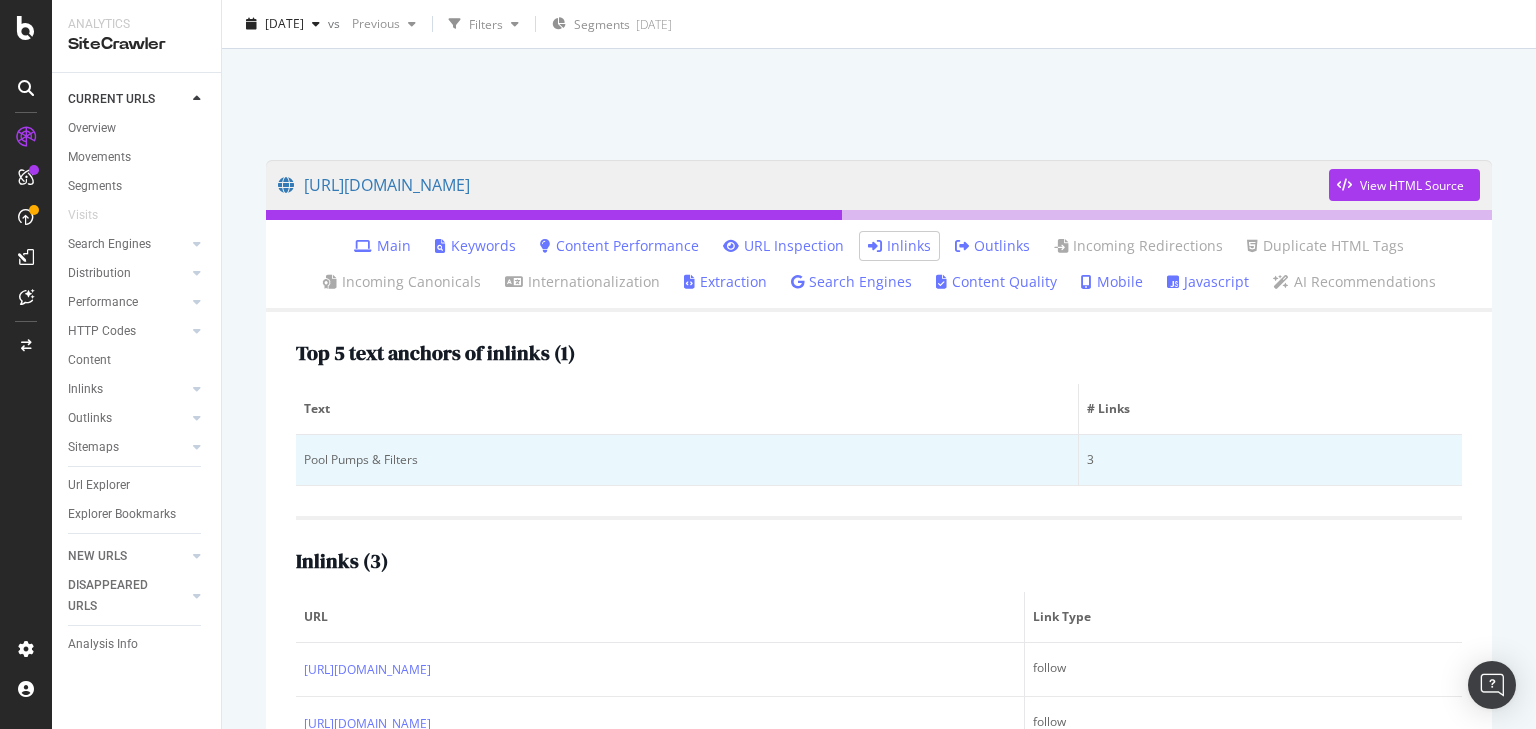 scroll, scrollTop: 235, scrollLeft: 0, axis: vertical 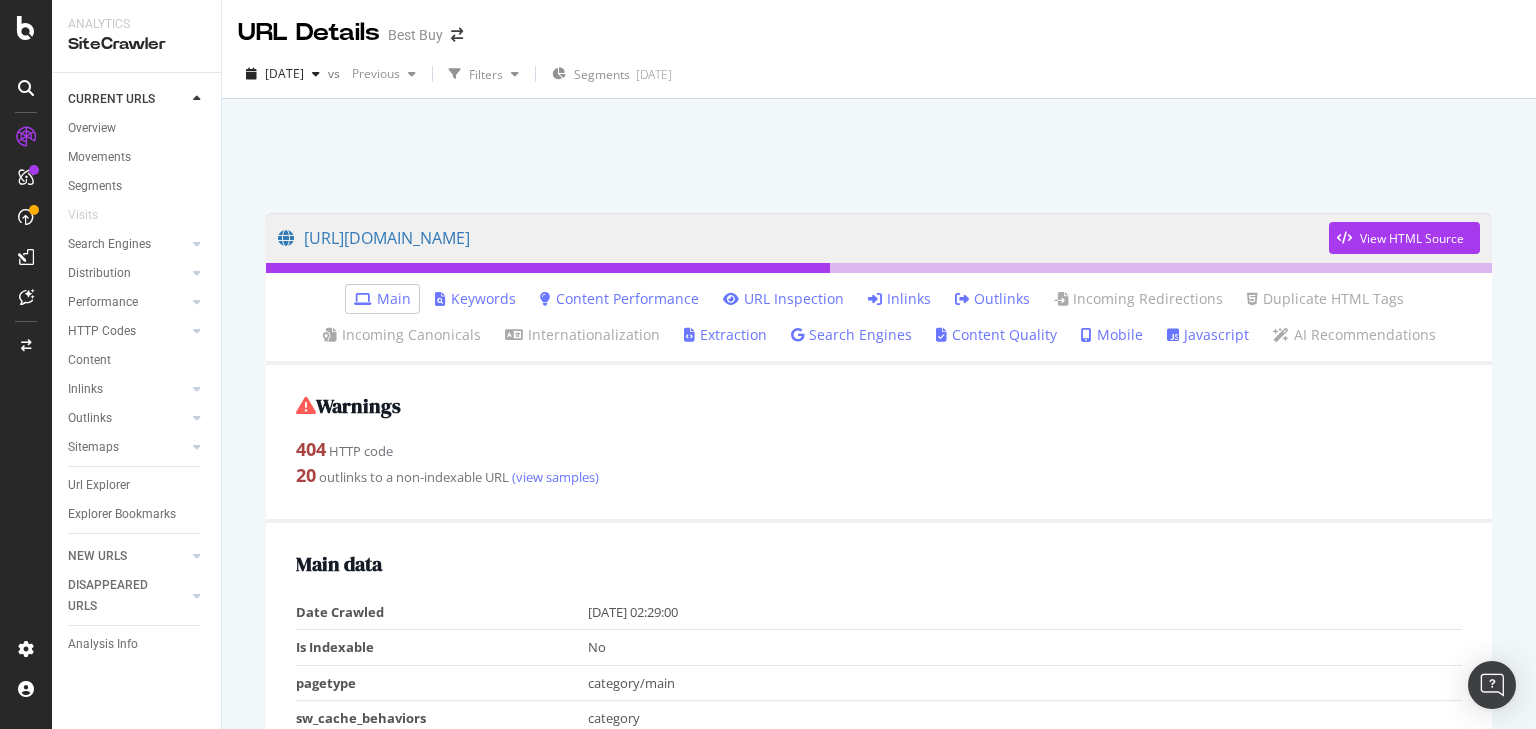 click on "Inlinks" at bounding box center (899, 299) 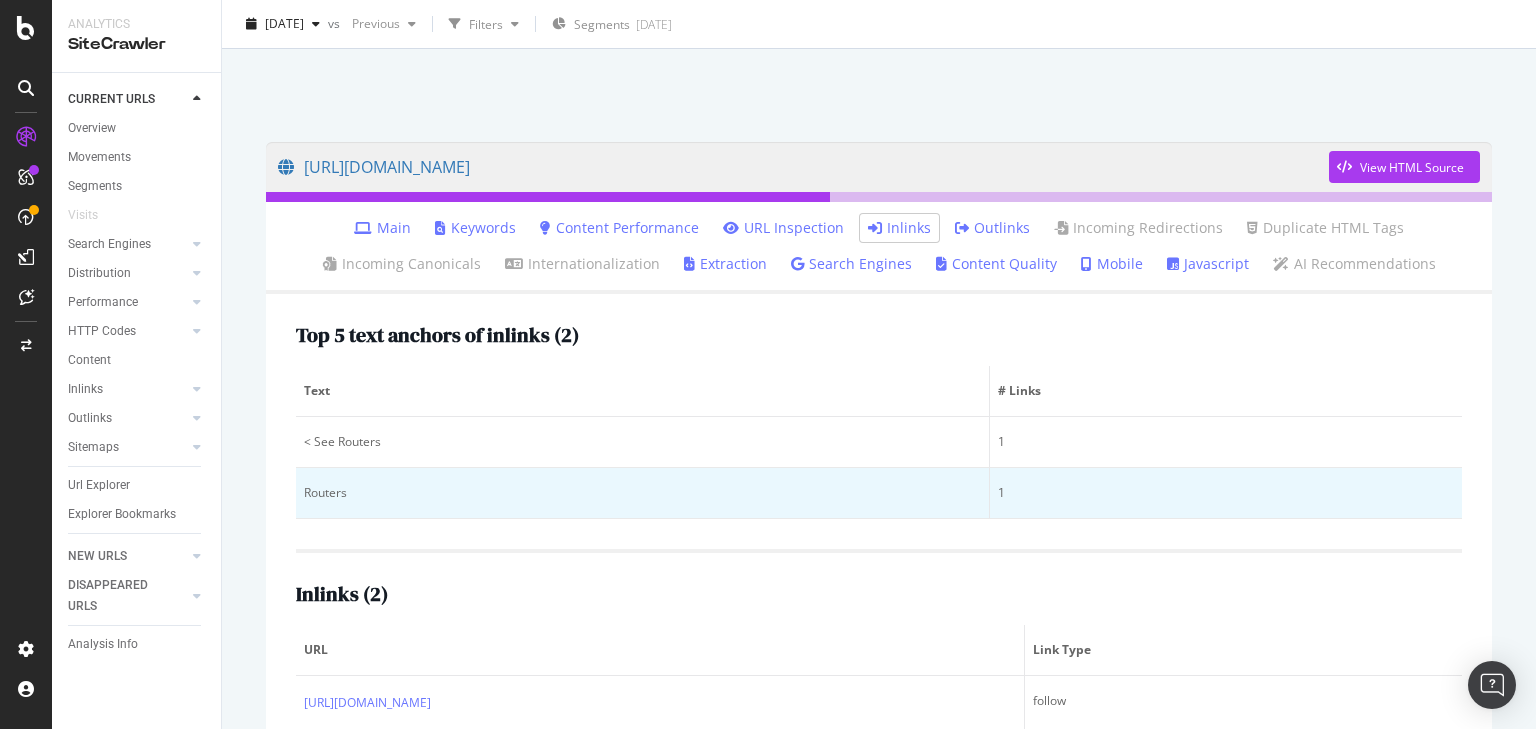 scroll, scrollTop: 175, scrollLeft: 0, axis: vertical 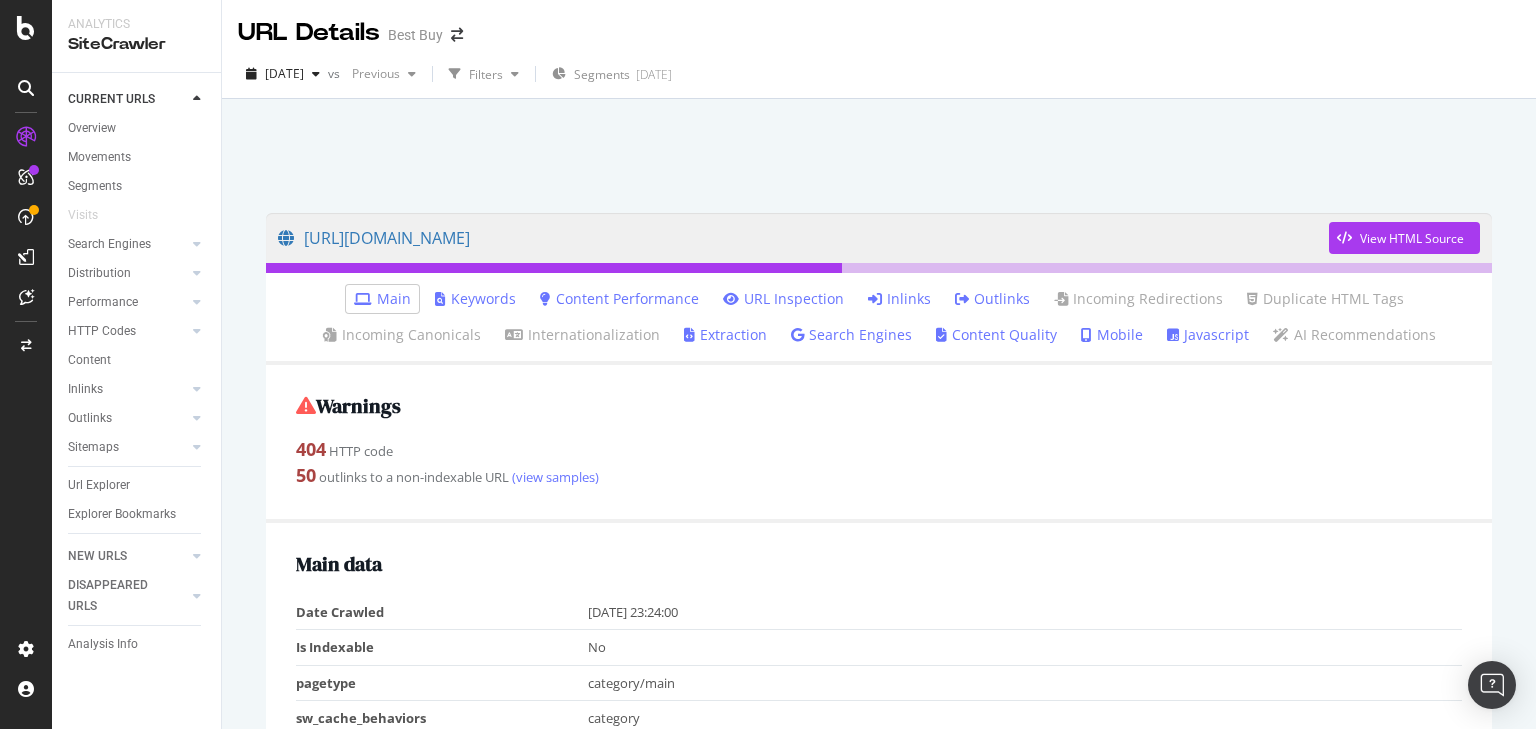 click on "Inlinks" at bounding box center (899, 299) 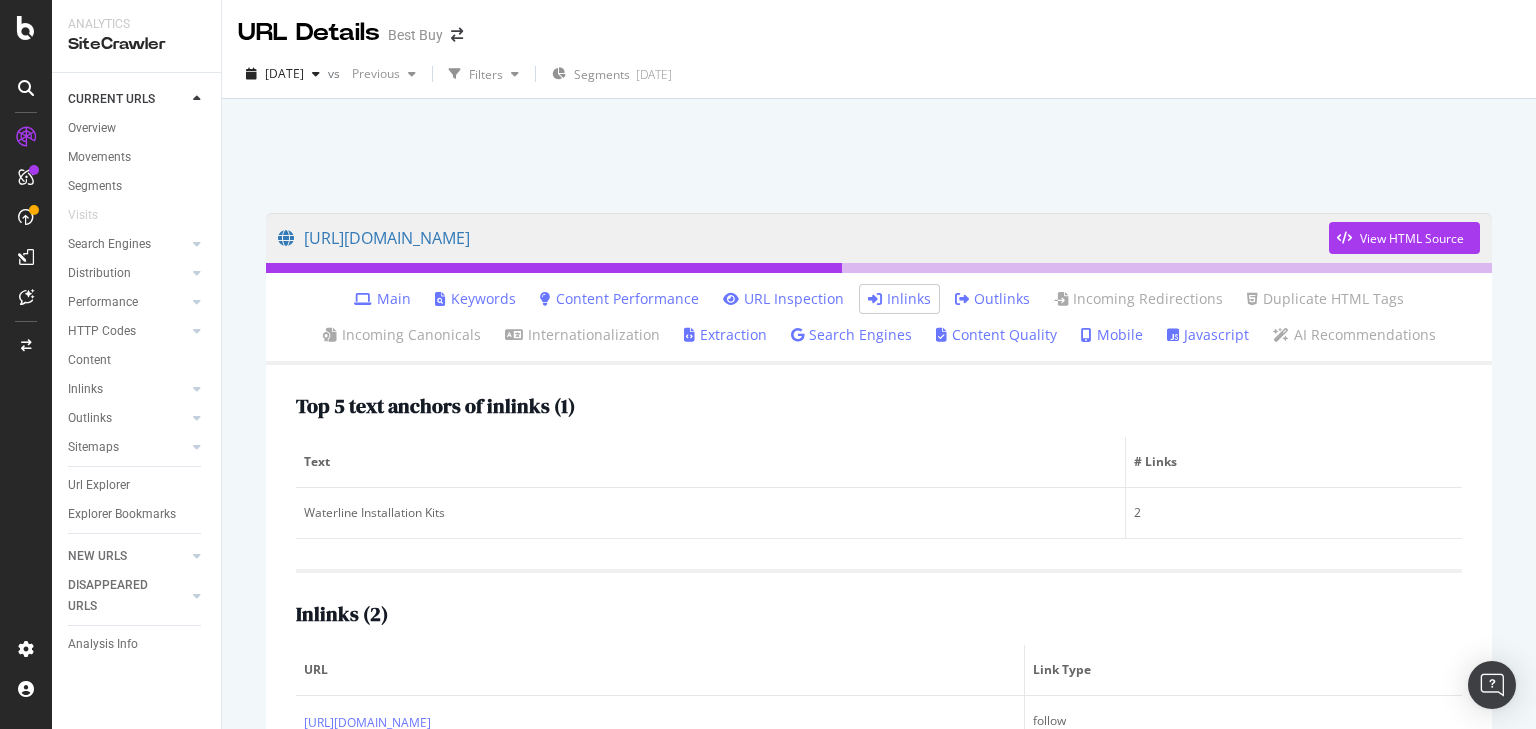scroll, scrollTop: 124, scrollLeft: 0, axis: vertical 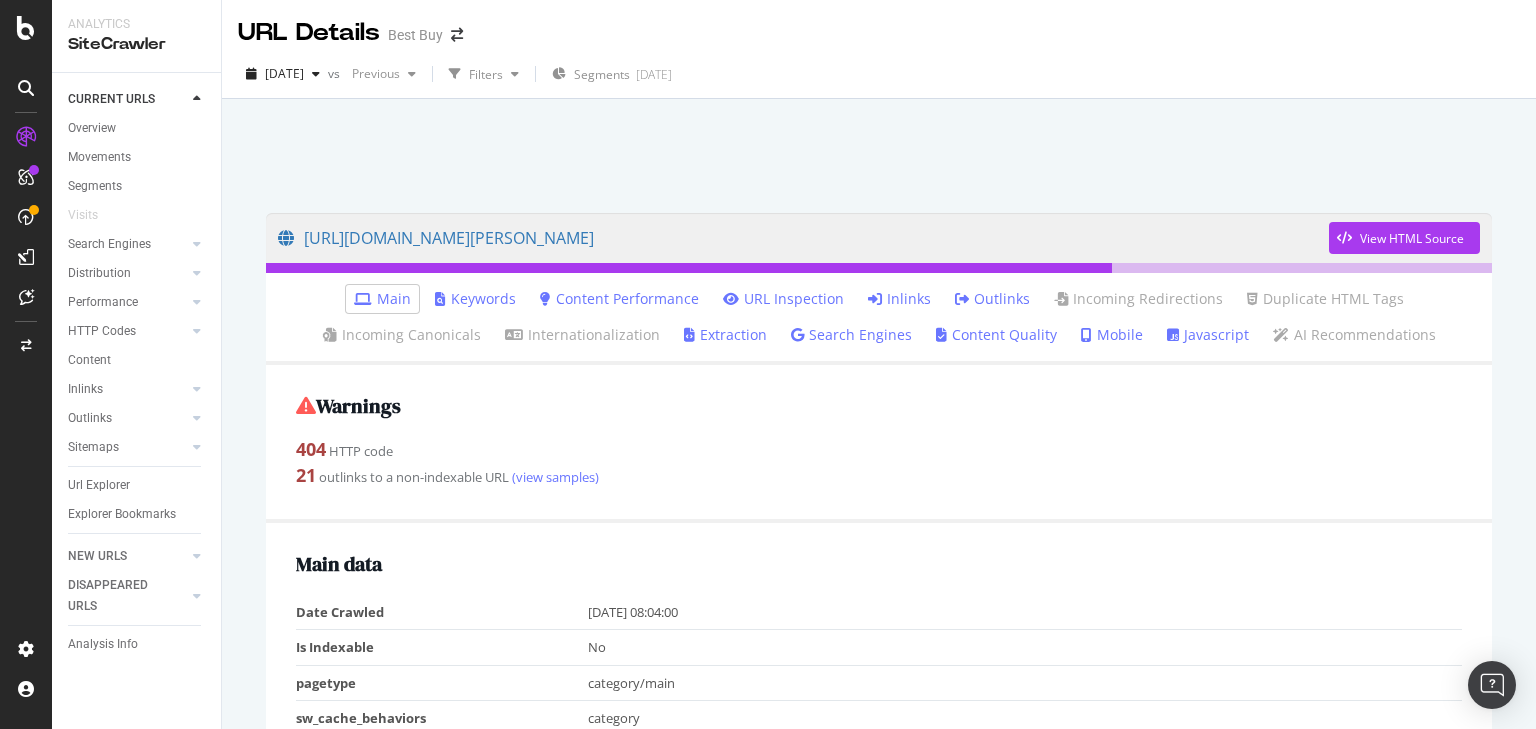 click on "Inlinks" at bounding box center [899, 299] 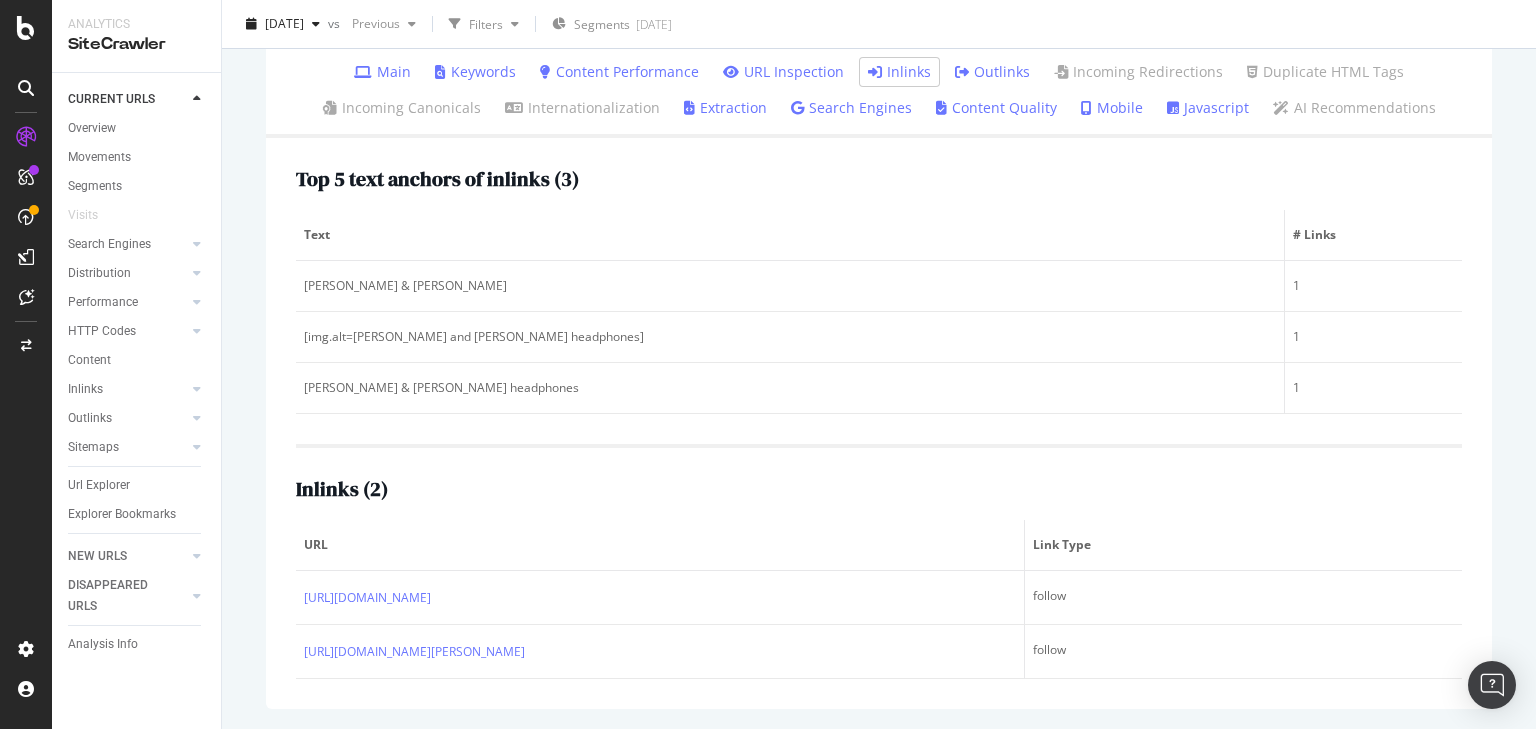 scroll, scrollTop: 245, scrollLeft: 0, axis: vertical 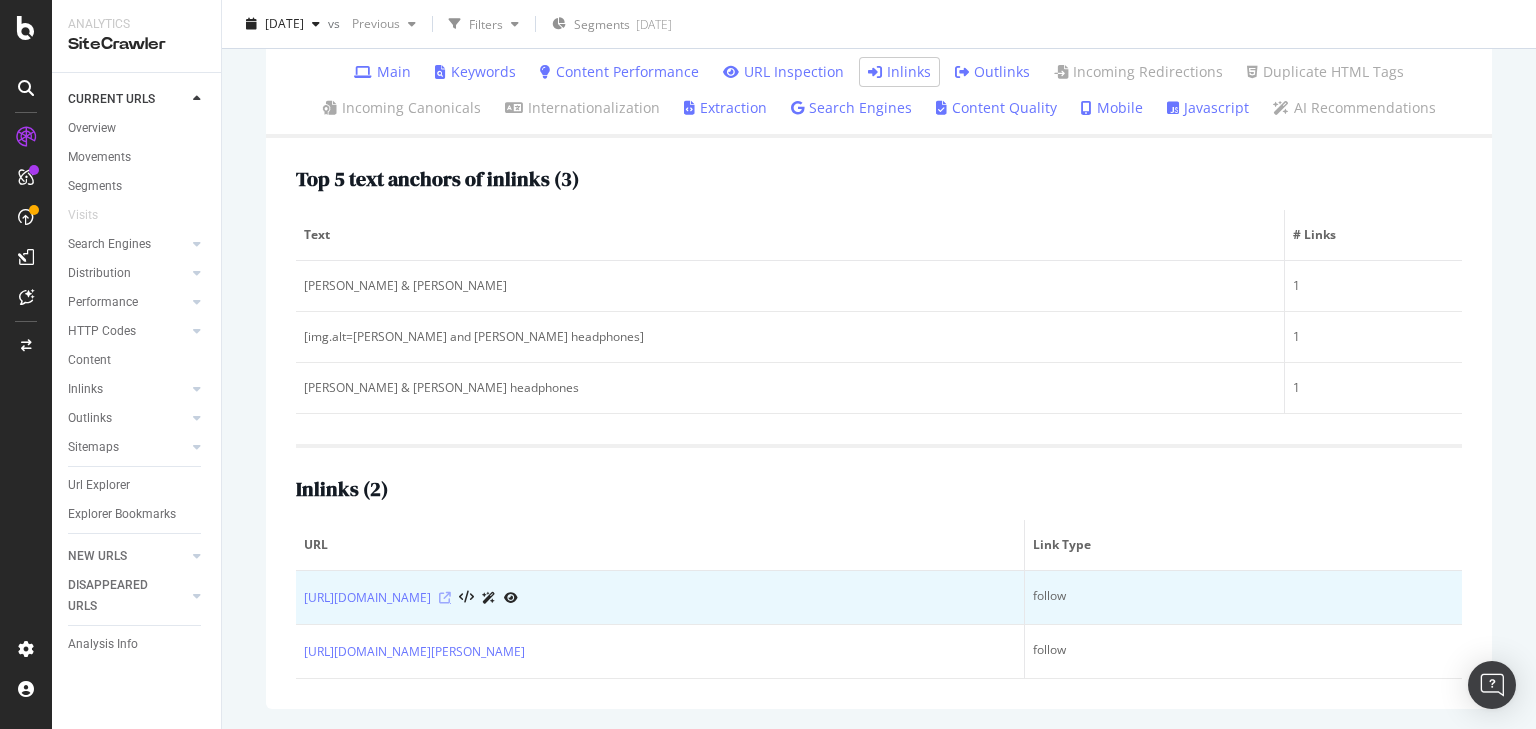 click at bounding box center (445, 598) 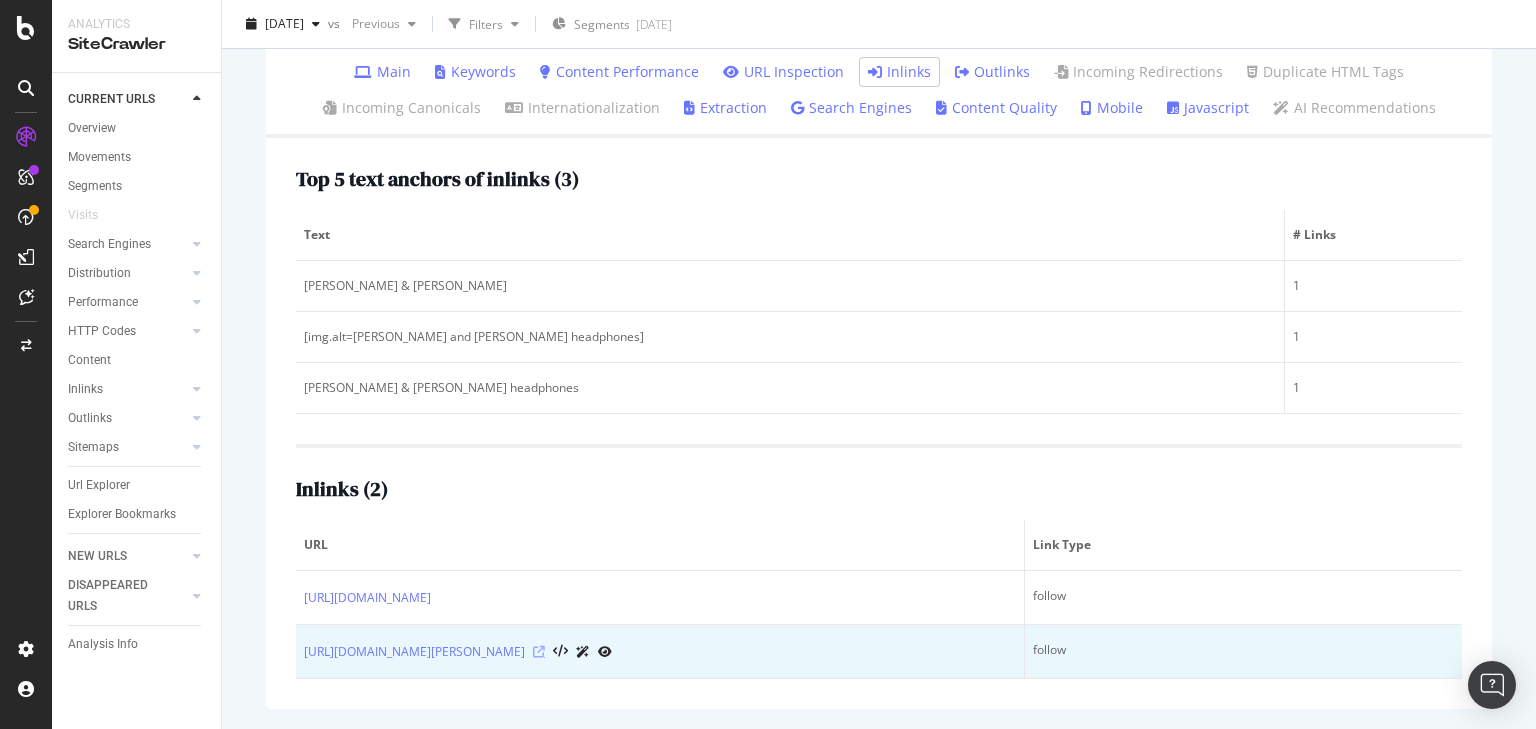 click at bounding box center [539, 652] 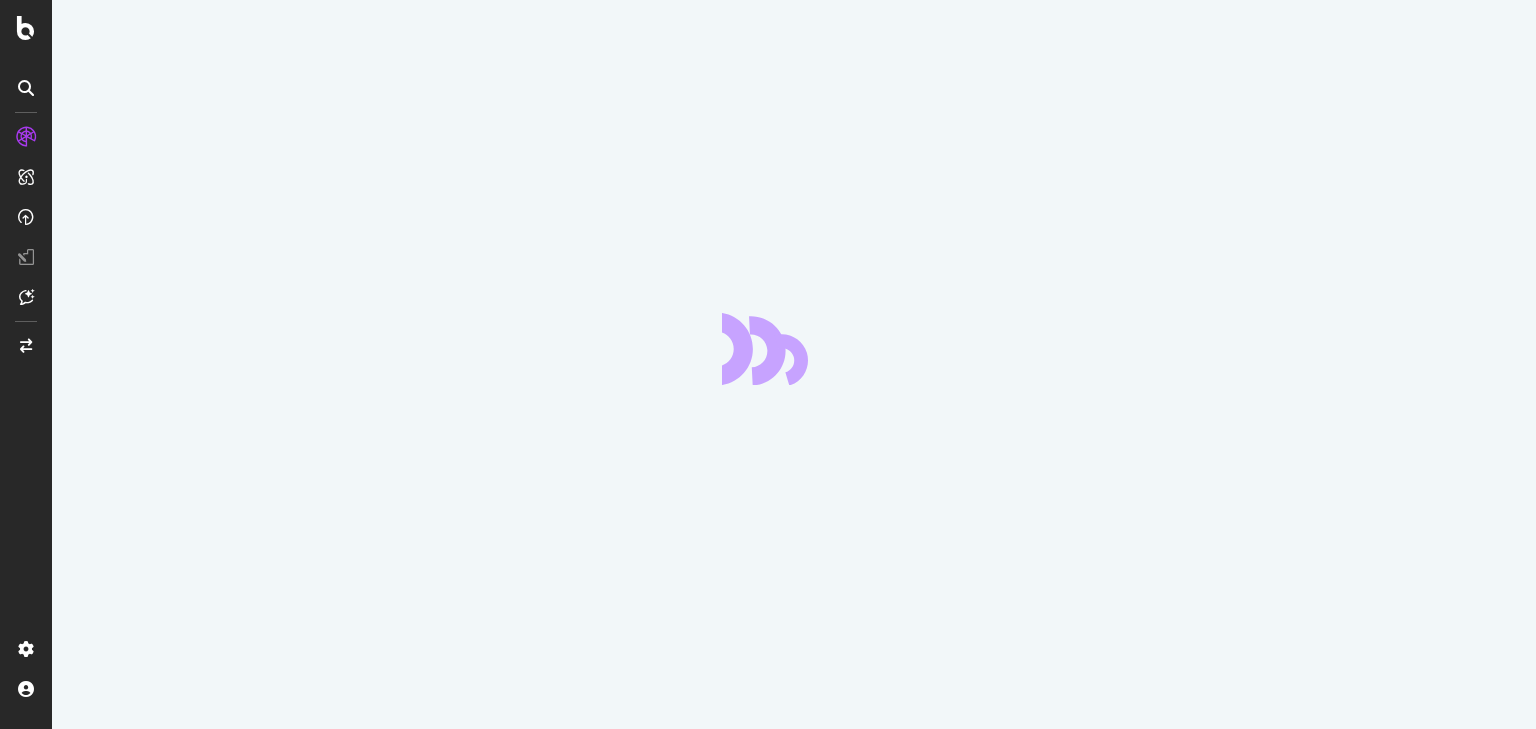 scroll, scrollTop: 0, scrollLeft: 0, axis: both 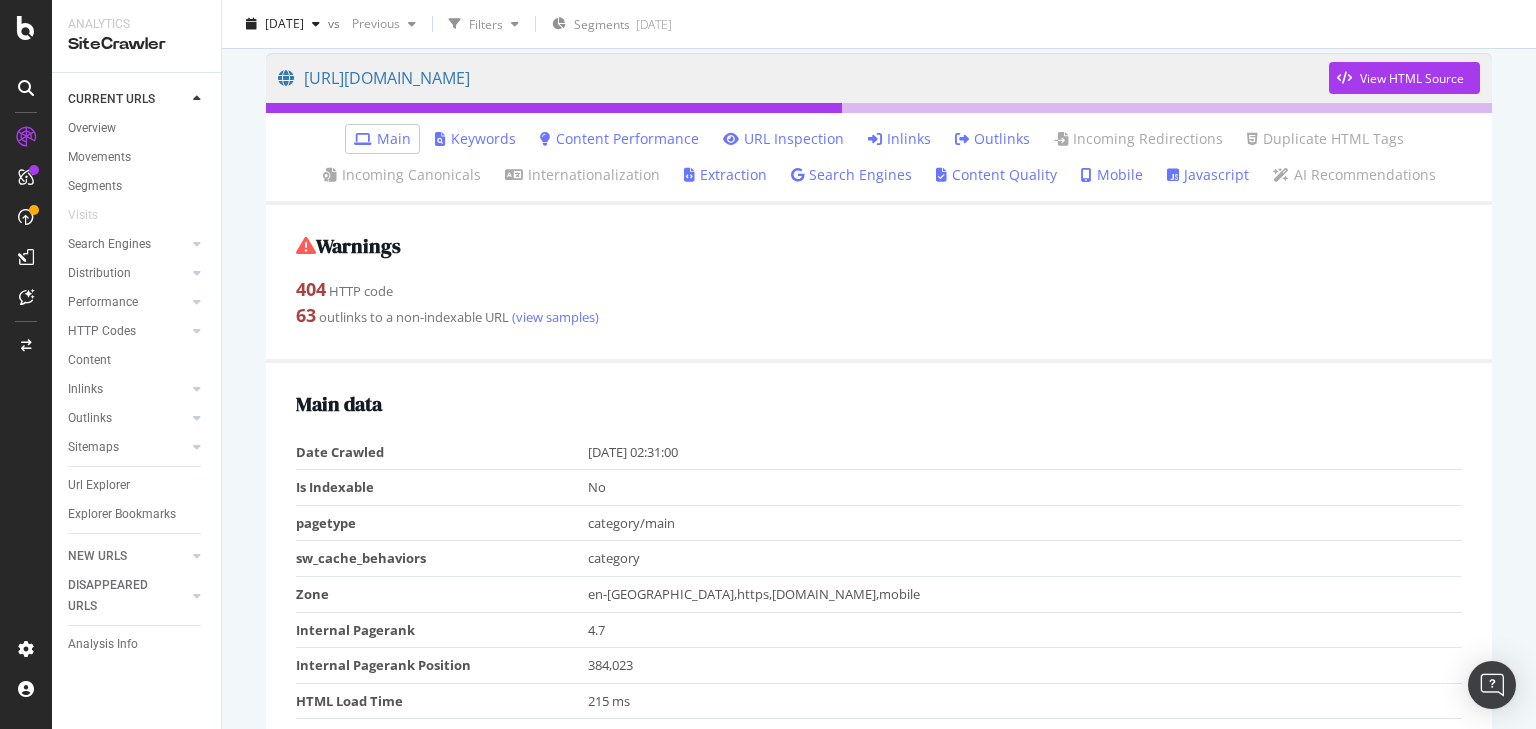 click on "Inlinks" at bounding box center (899, 139) 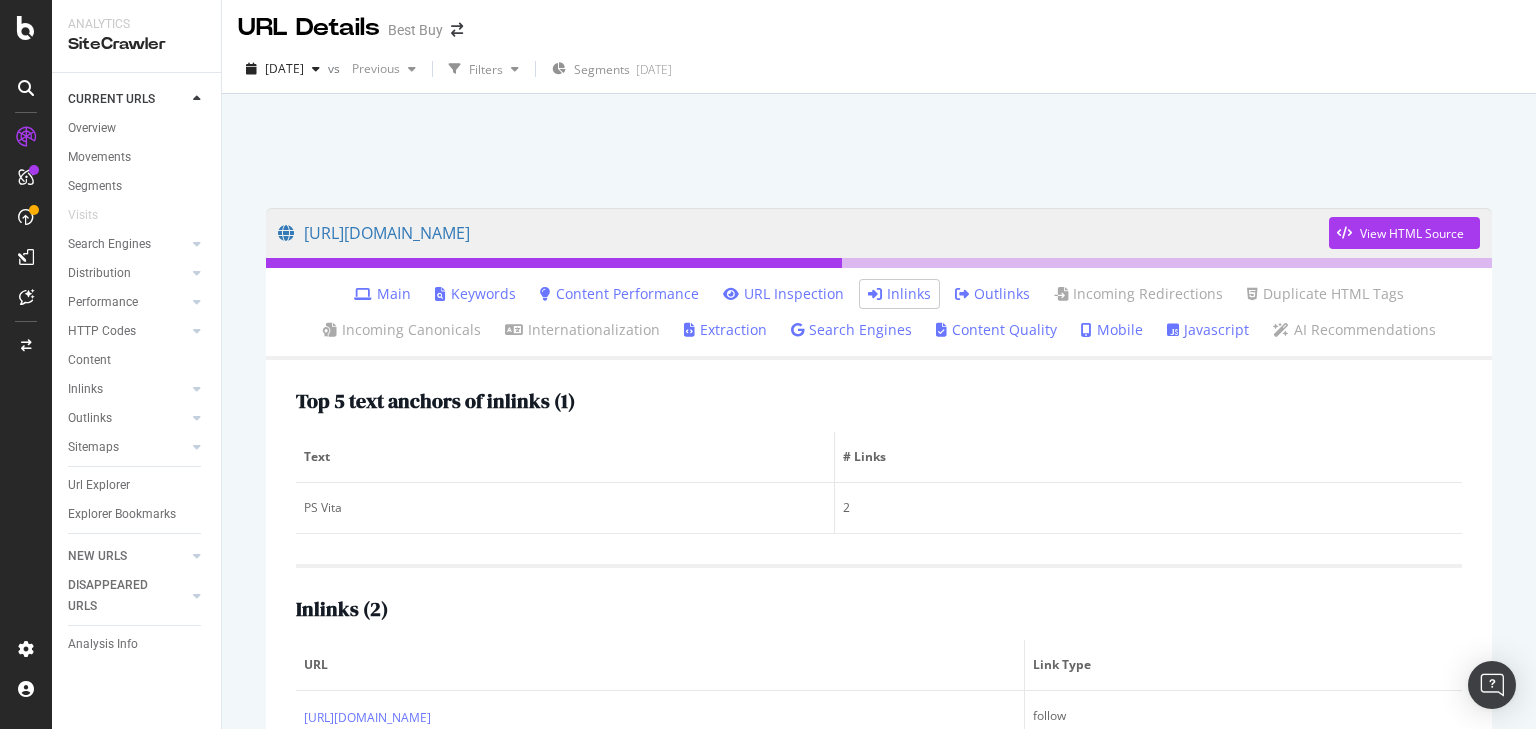 scroll, scrollTop: 0, scrollLeft: 0, axis: both 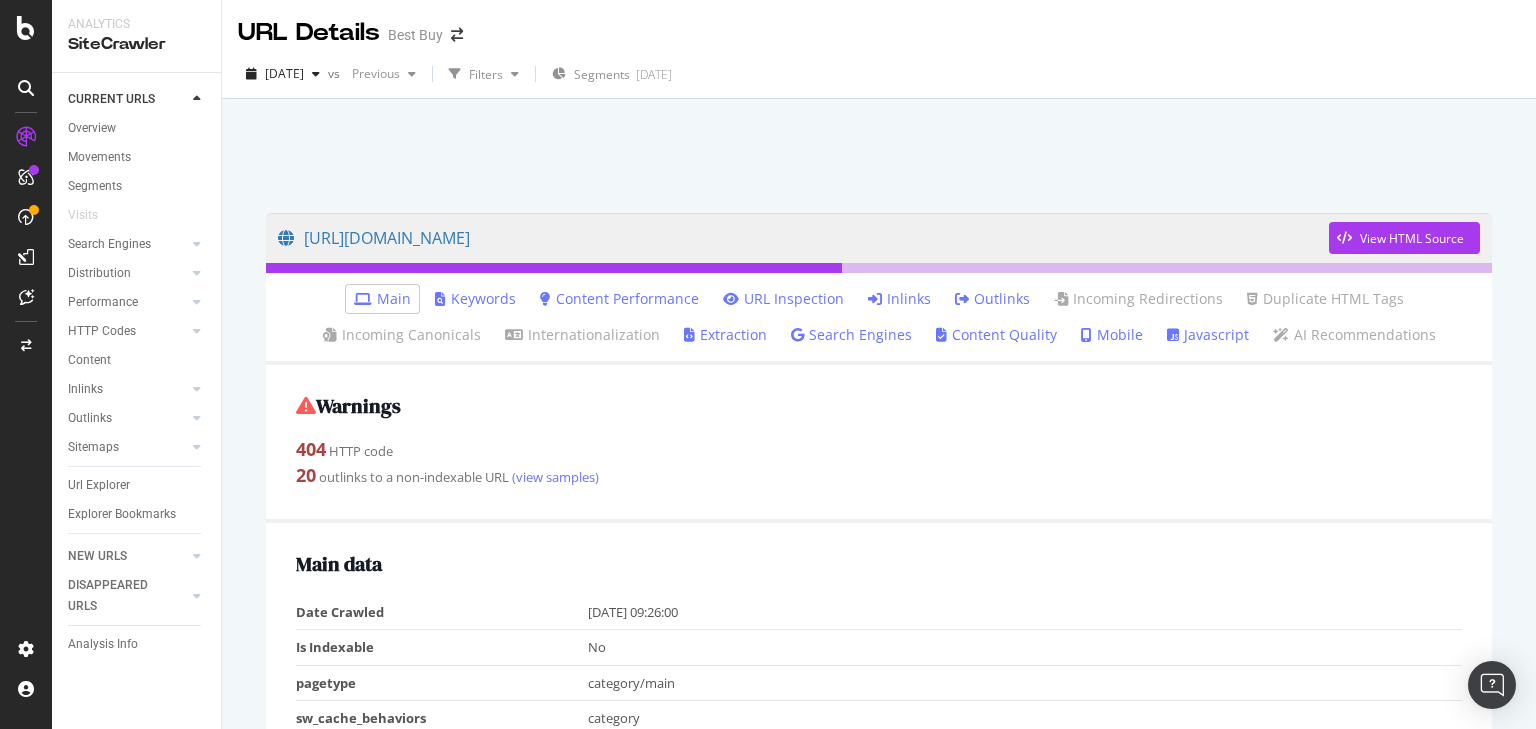 click on "Inlinks" at bounding box center [899, 299] 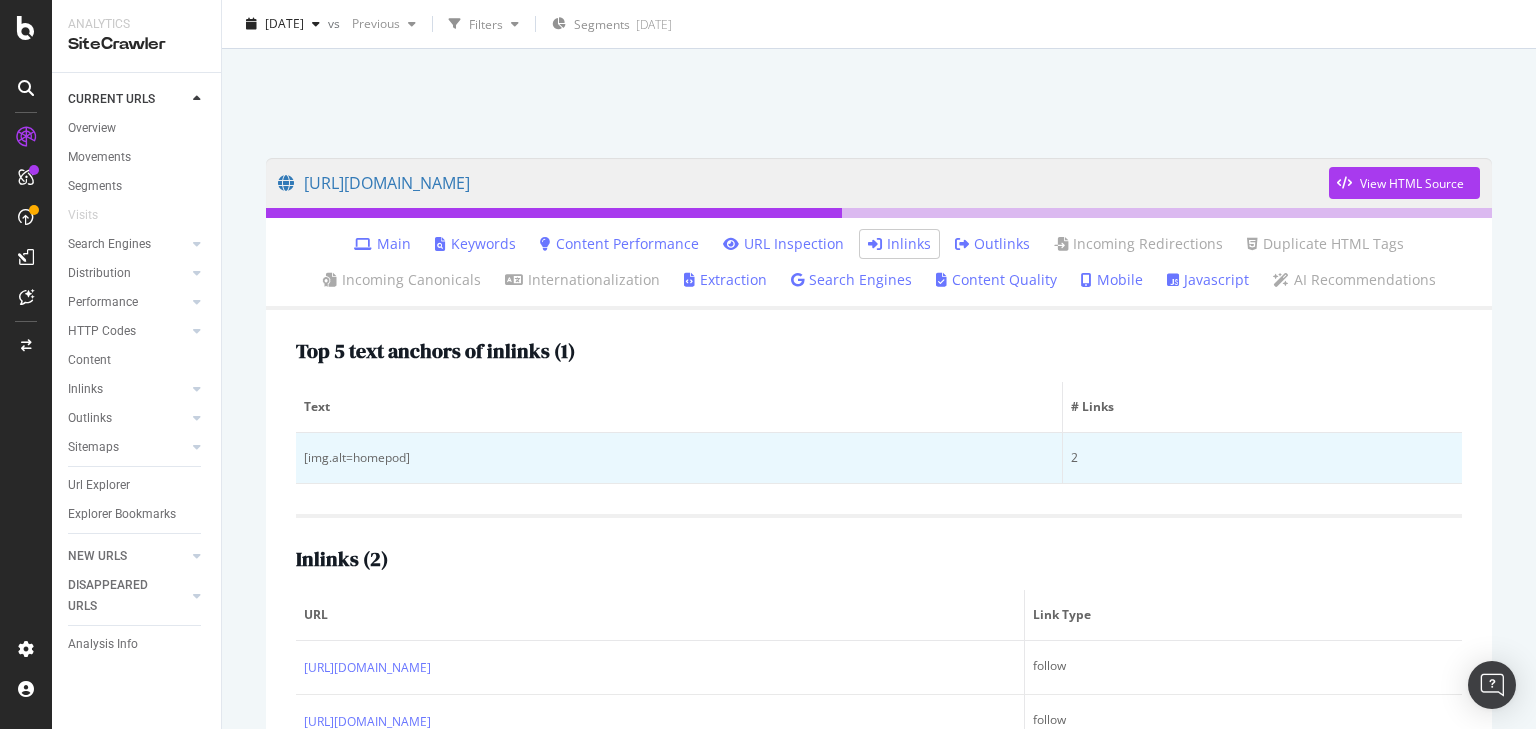 scroll, scrollTop: 124, scrollLeft: 0, axis: vertical 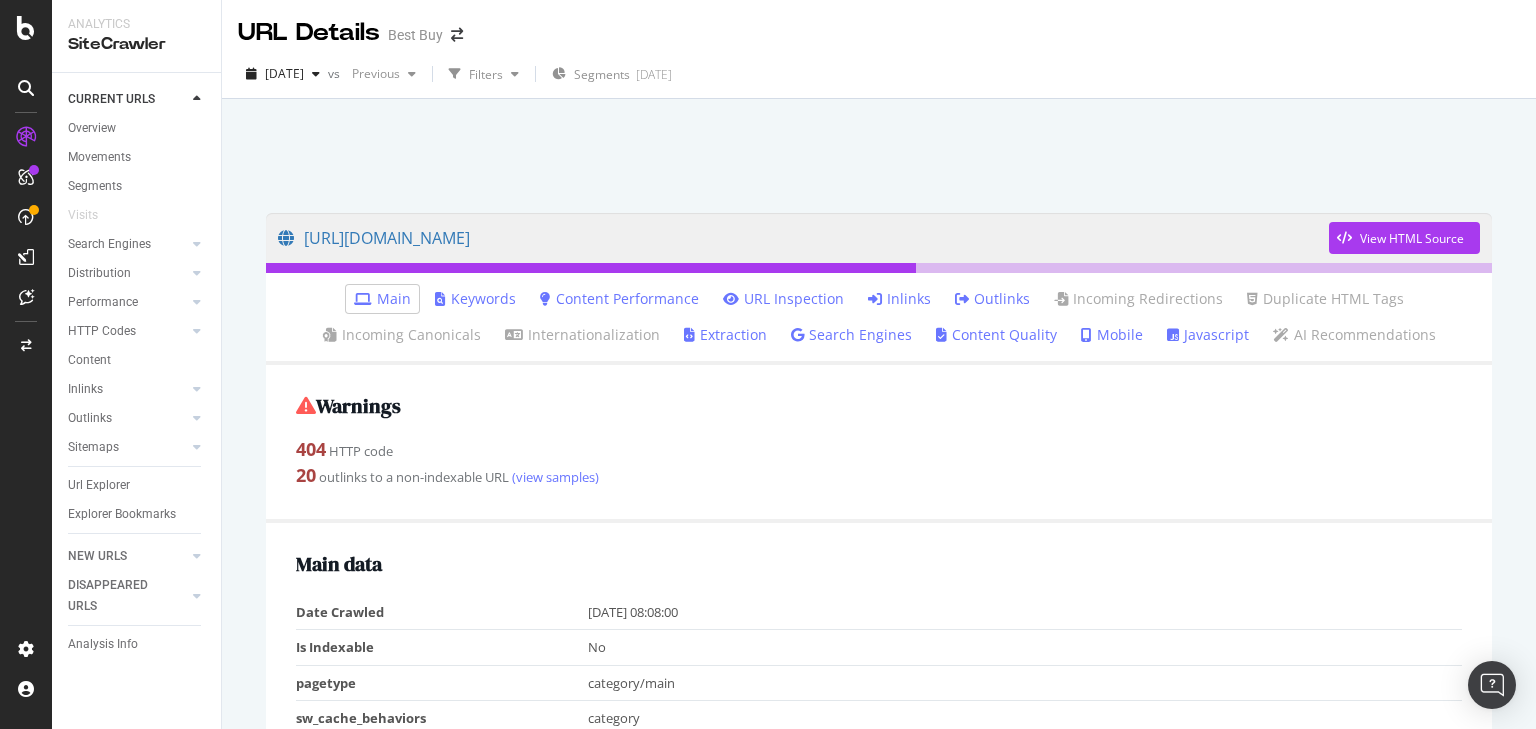 click on "Inlinks" at bounding box center [899, 299] 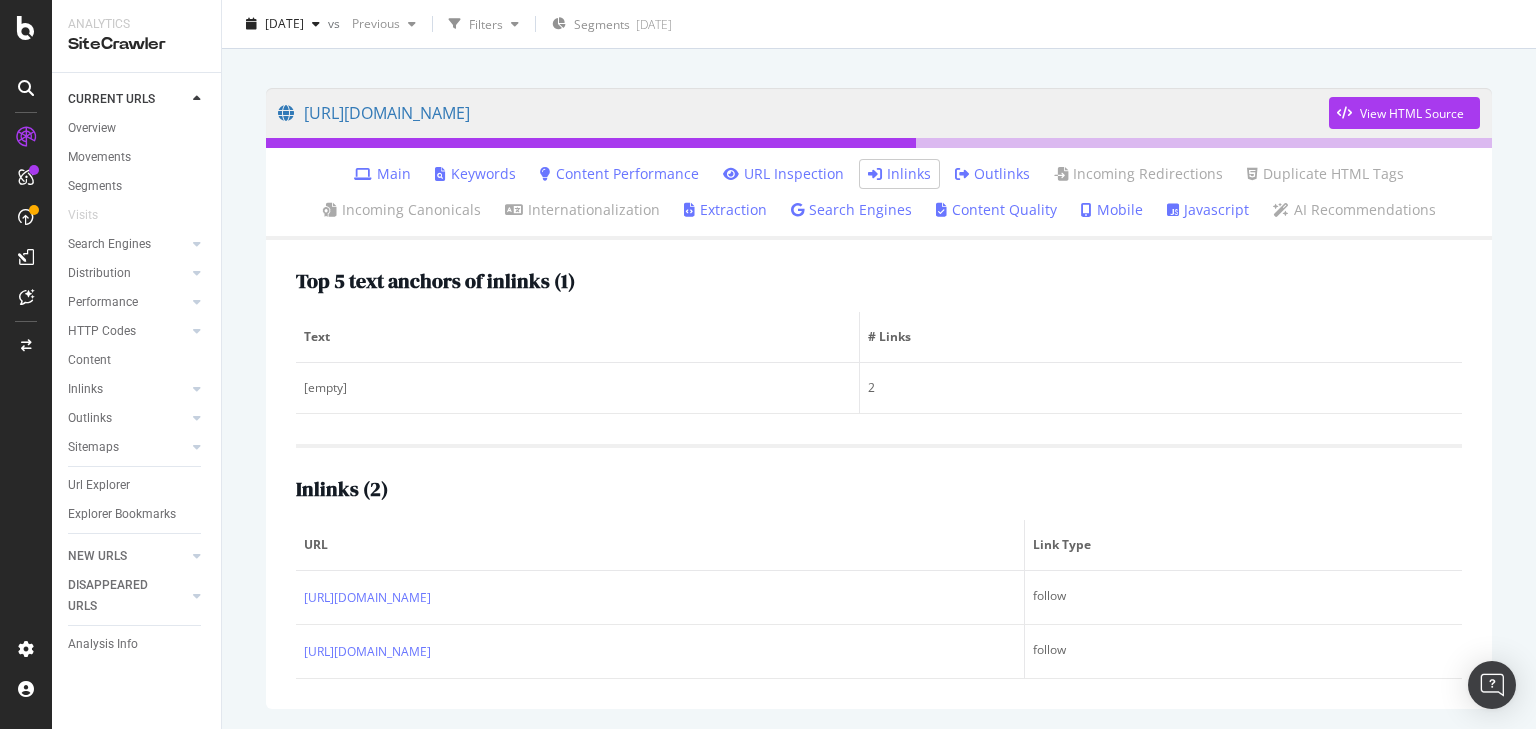 scroll, scrollTop: 144, scrollLeft: 0, axis: vertical 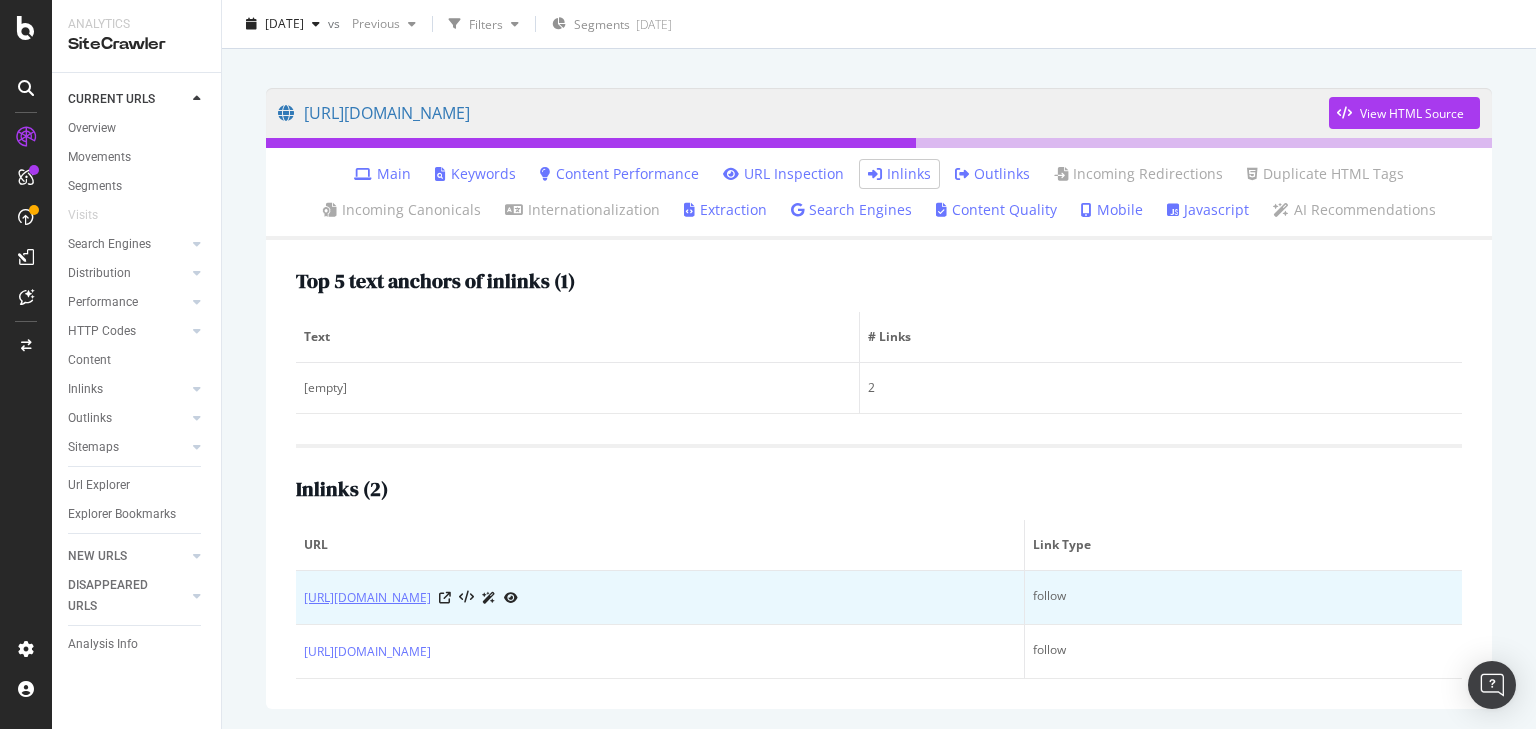 click on "https://www.bestbuy.com/site/home-appliances/wall-ovens/abcat0904004.c?id=abcat0904004" at bounding box center [367, 598] 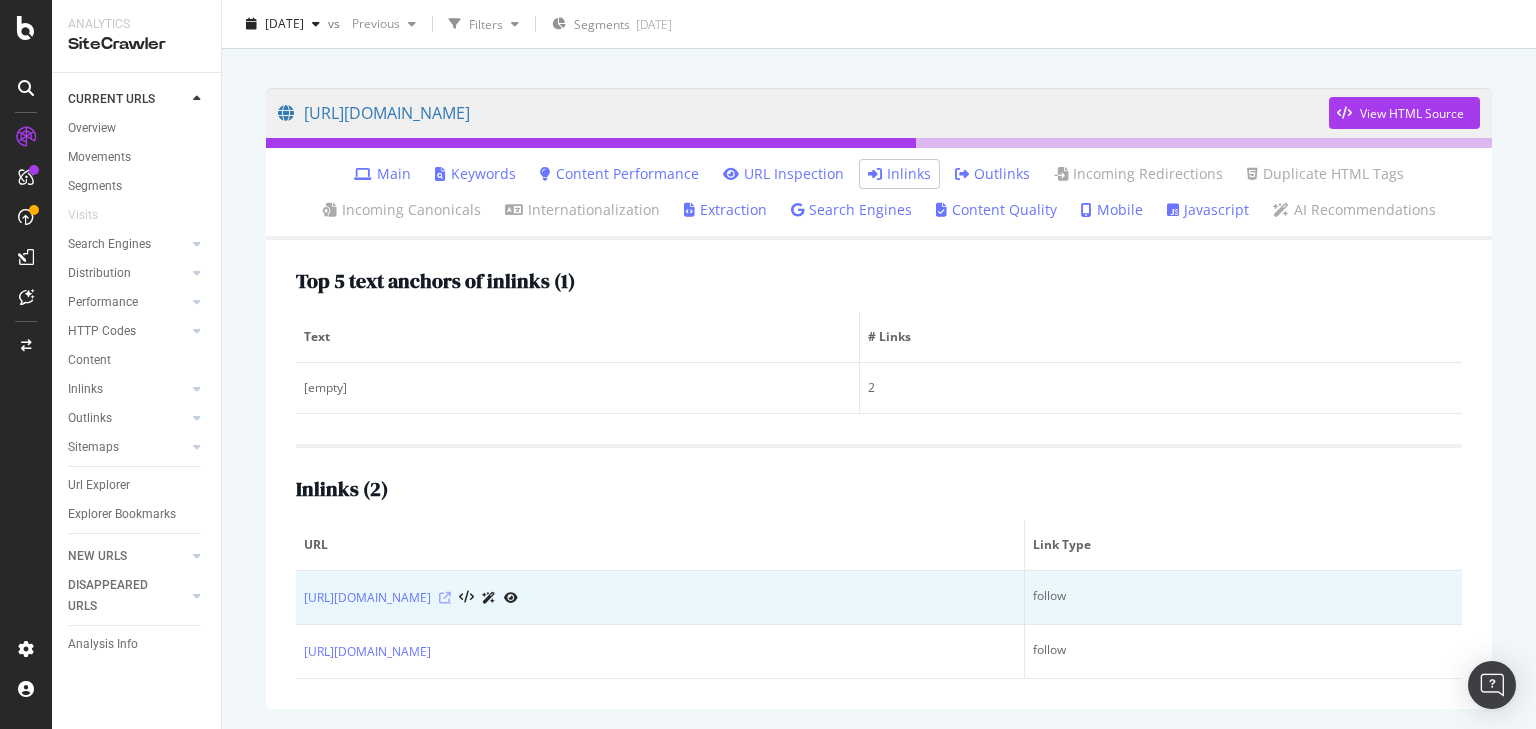 click at bounding box center [445, 598] 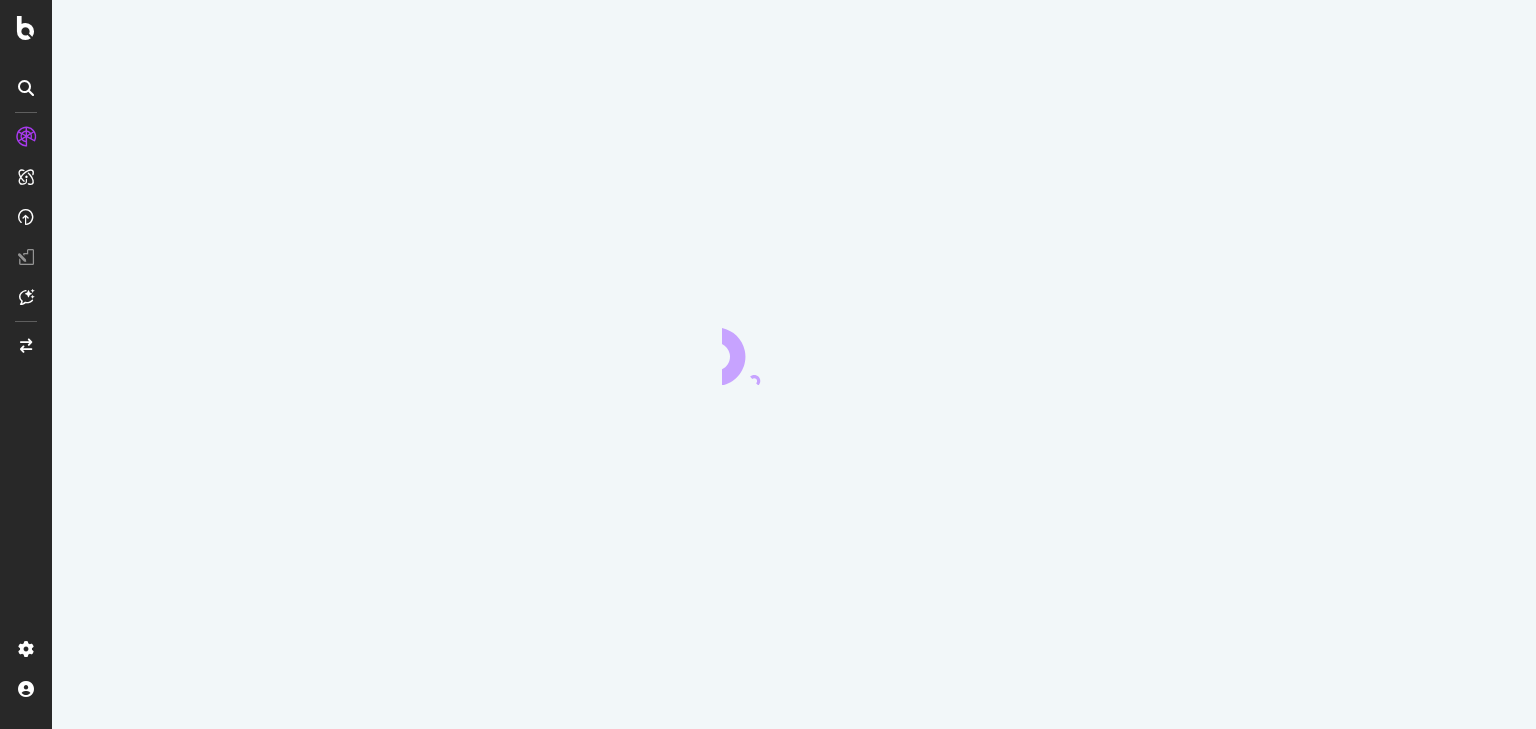 scroll, scrollTop: 0, scrollLeft: 0, axis: both 